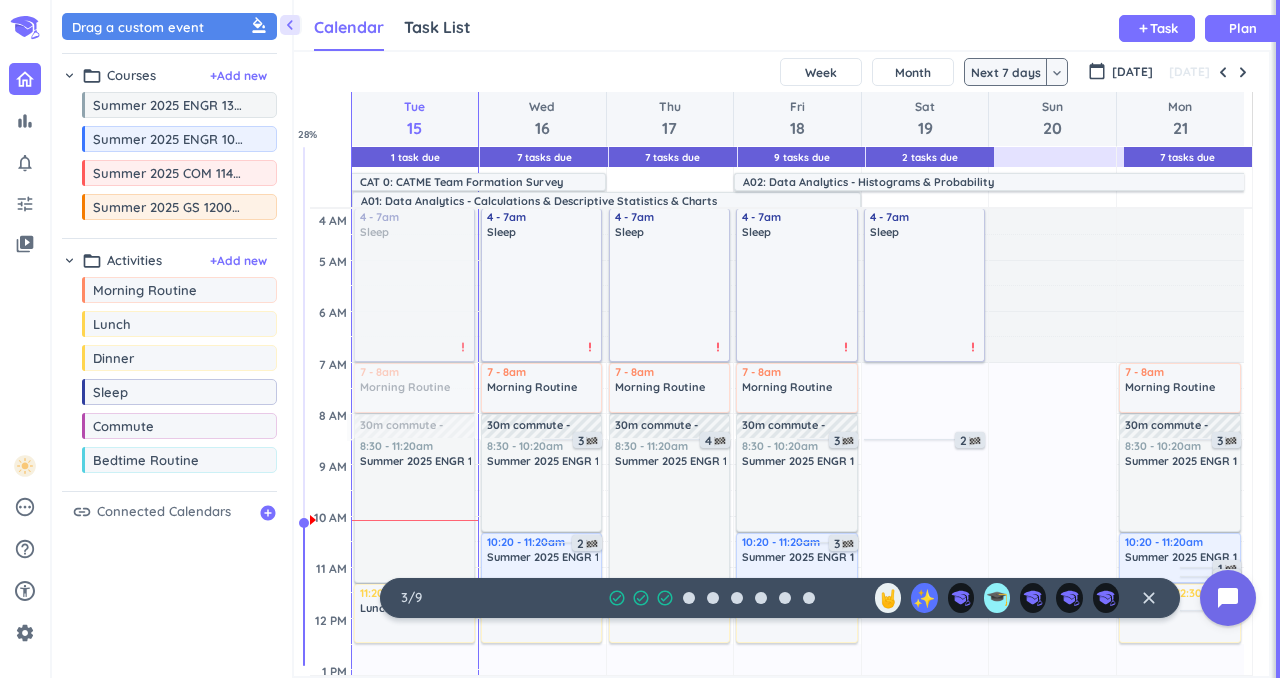 scroll, scrollTop: 0, scrollLeft: 0, axis: both 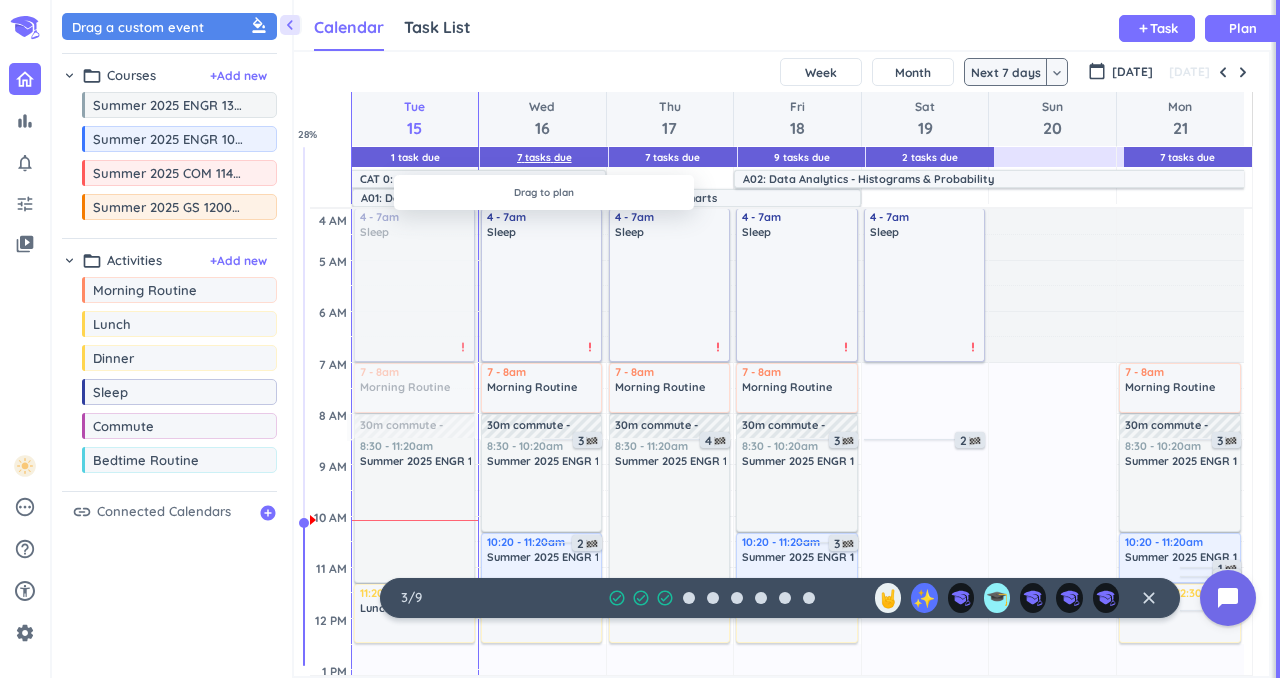 click on "7   Tasks   Due" at bounding box center (544, 157) 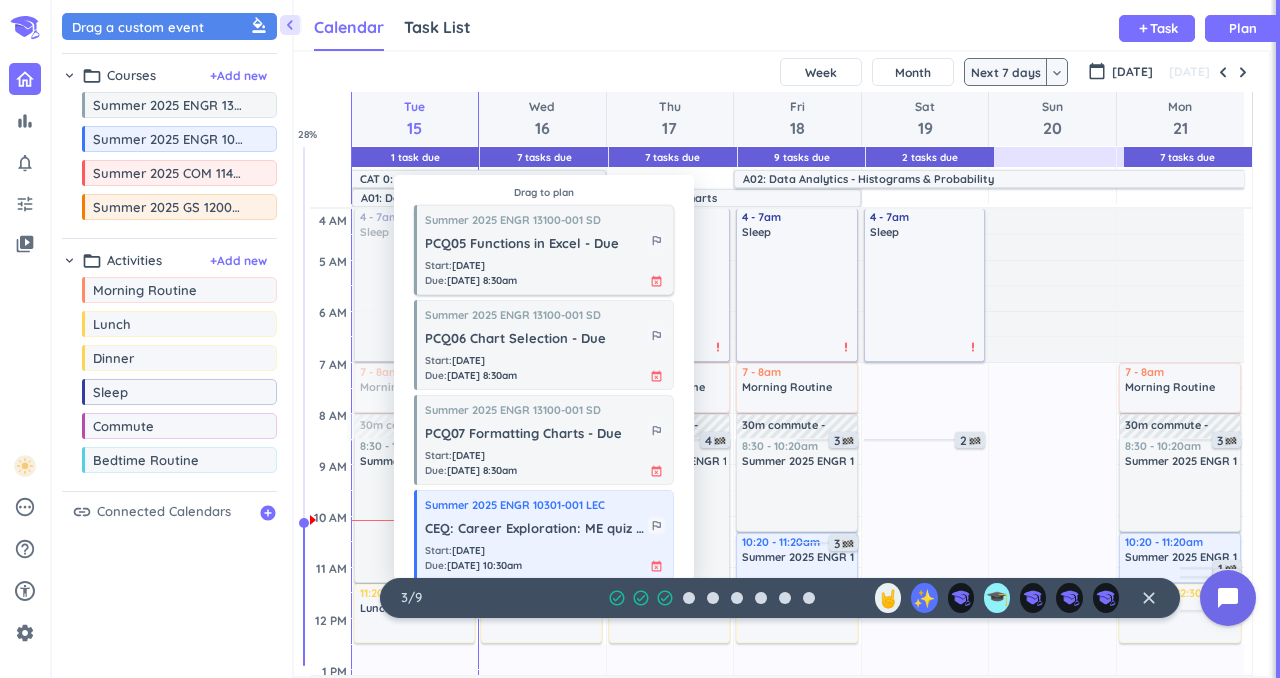 click on "Start :  [DATE] Due :  [DATE] 8:30am event_busy" at bounding box center (545, 273) 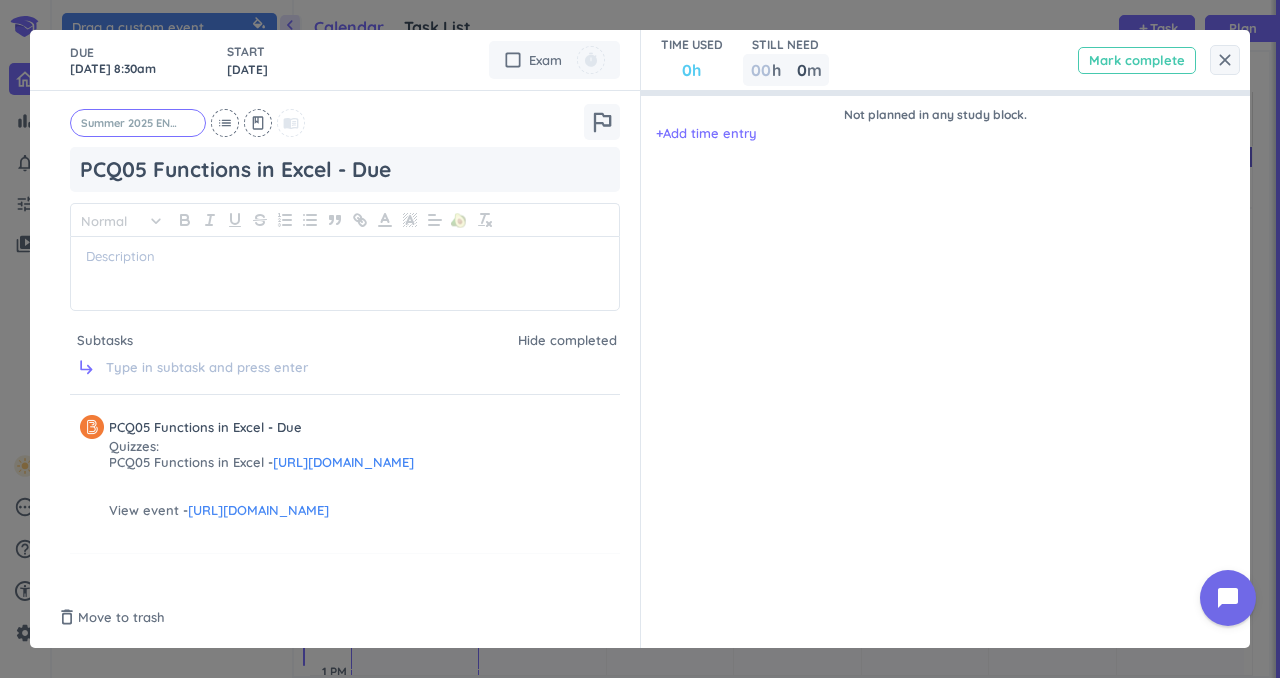 click on "Mark complete" at bounding box center [1137, 60] 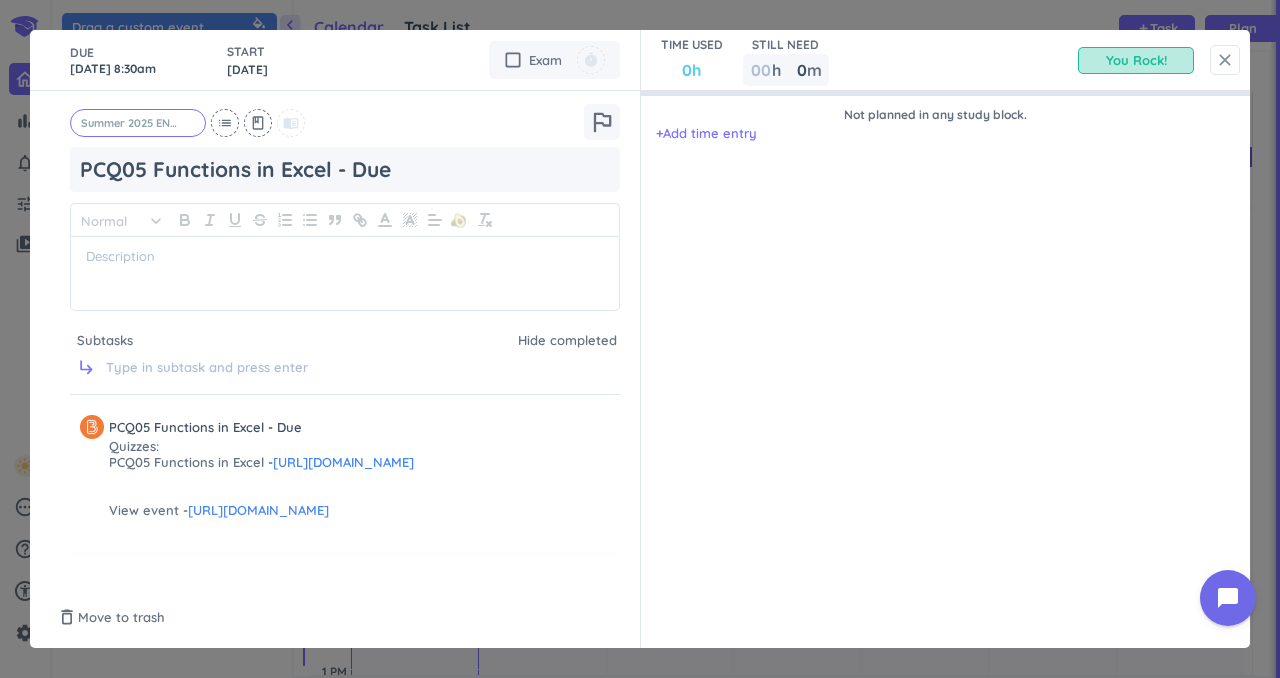 click on "close" at bounding box center [1225, 60] 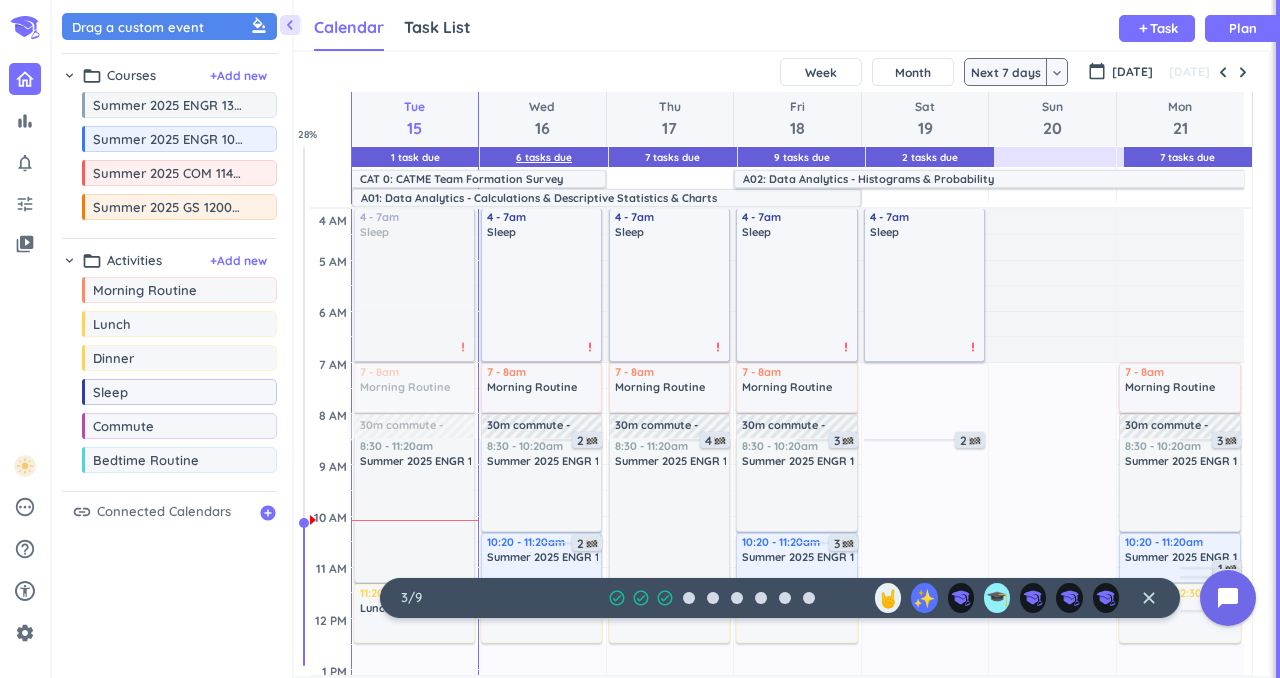 click on "6   Tasks   Due" at bounding box center (544, 157) 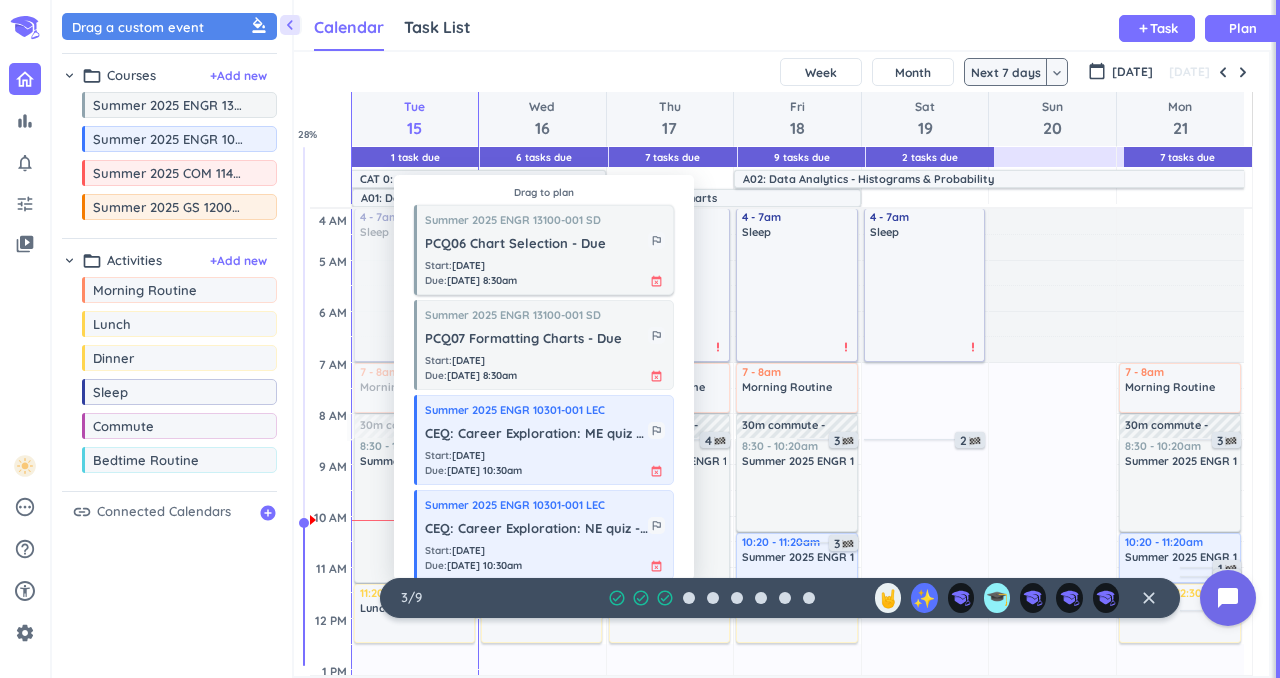 click on "Start :  [DATE] Due :  [DATE] 8:30am event_busy" at bounding box center (545, 273) 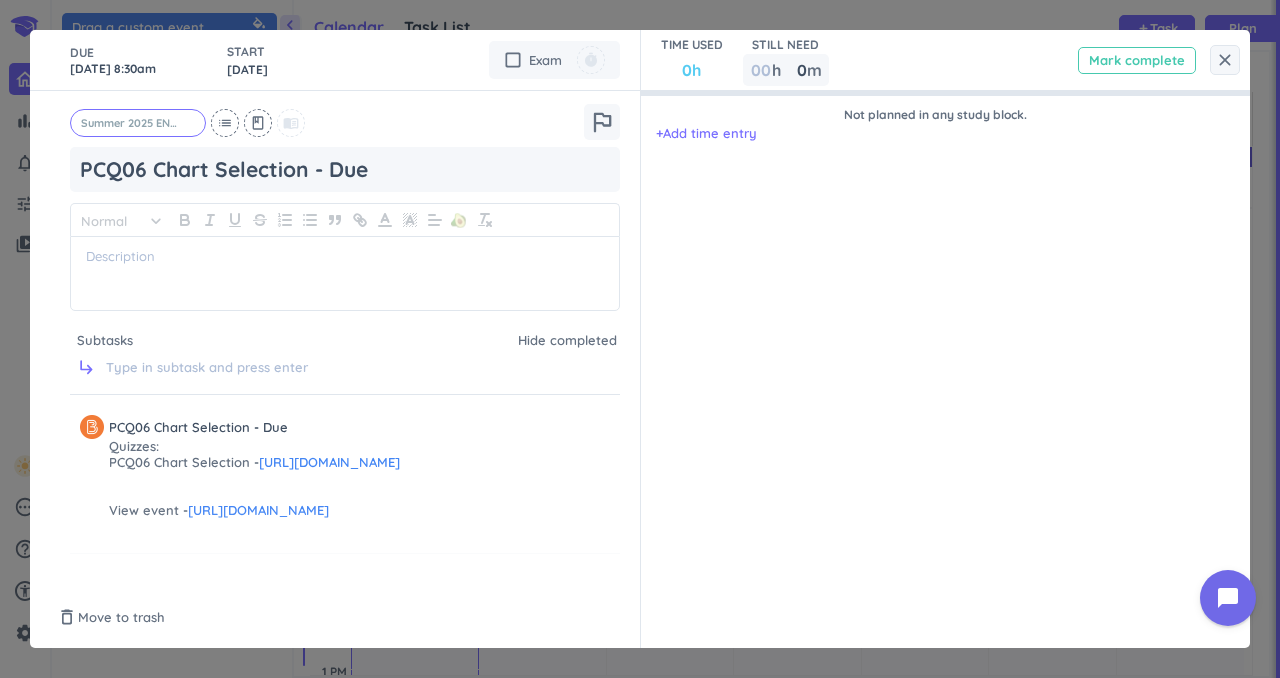click on "Mark complete" at bounding box center [1137, 60] 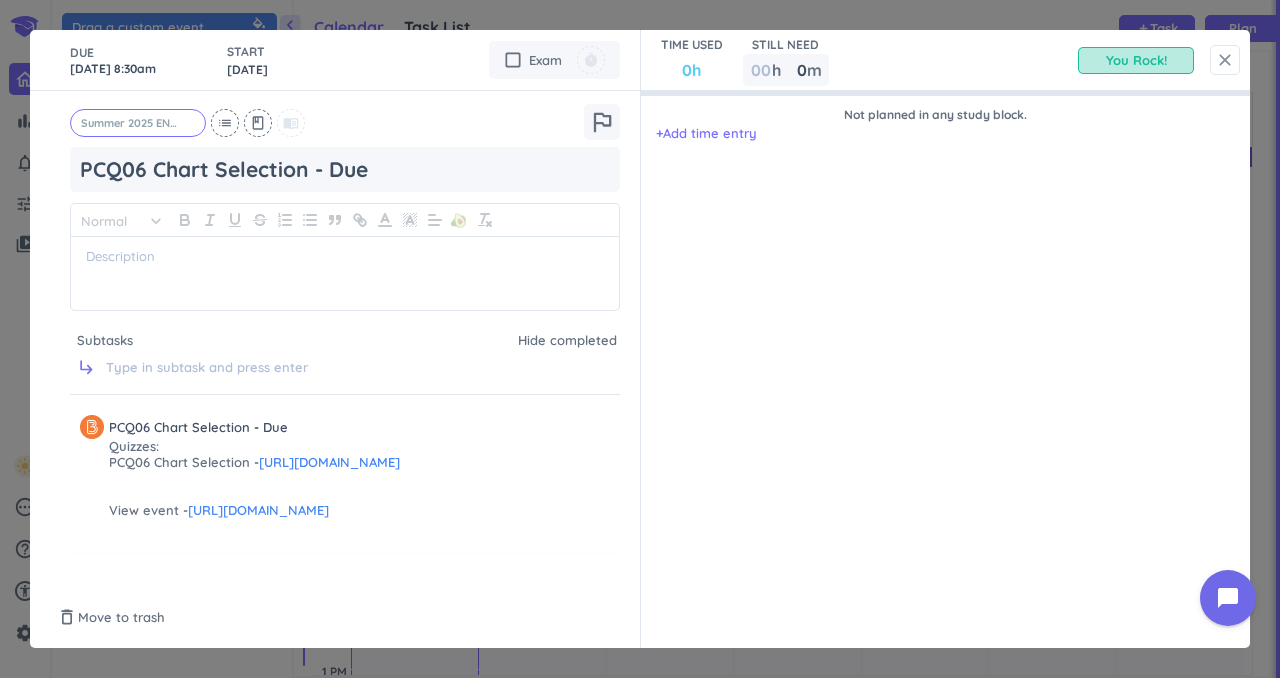 click on "close" at bounding box center (1225, 60) 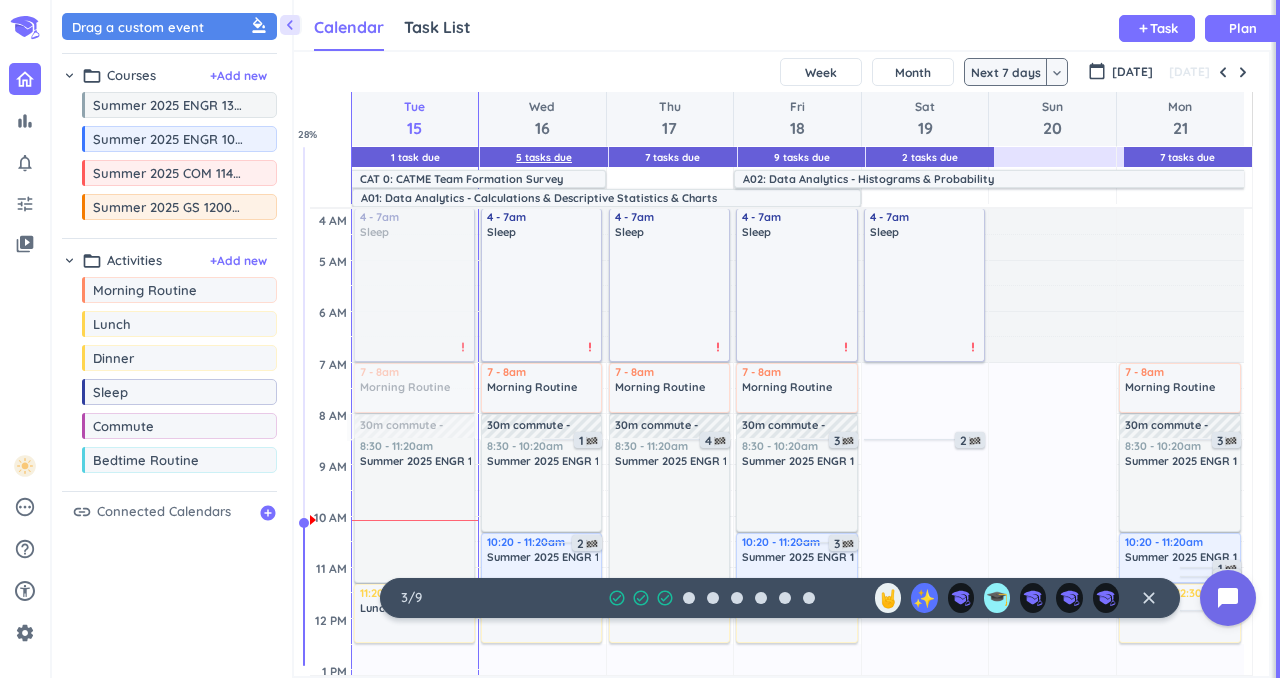 click on "5   Tasks   Due" at bounding box center (544, 157) 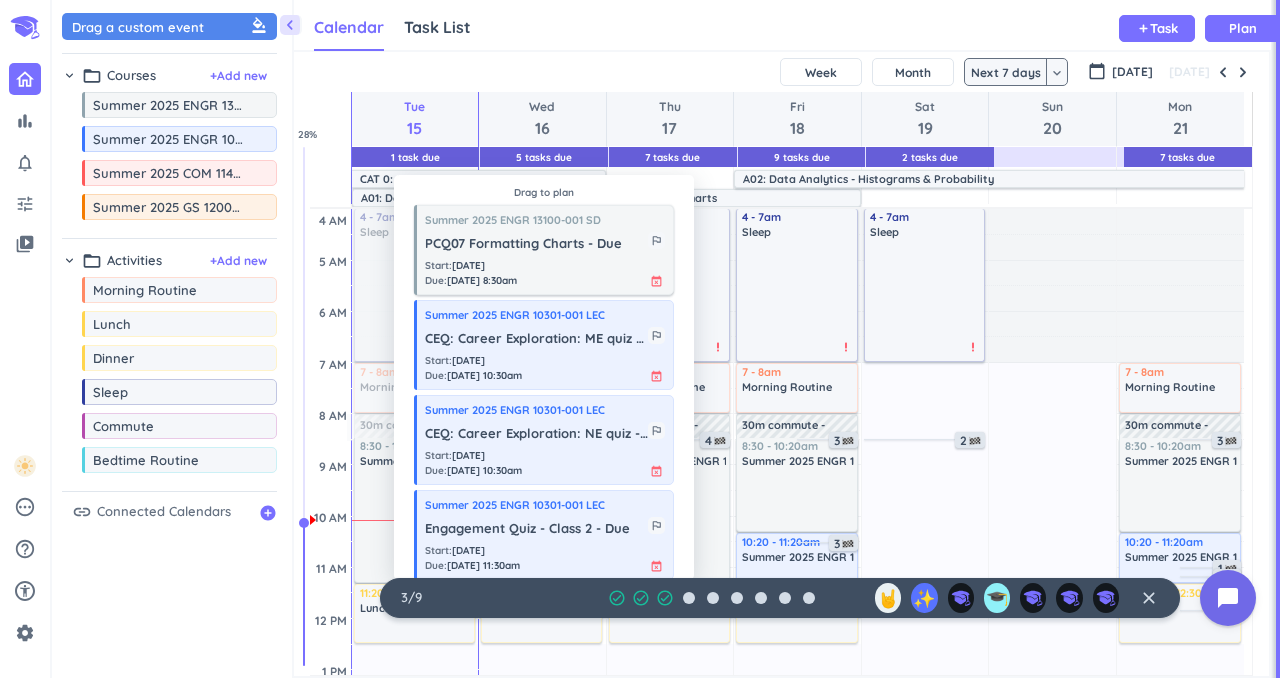 click on "Start :  [DATE] Due :  [DATE] 8:30am event_busy" at bounding box center [545, 273] 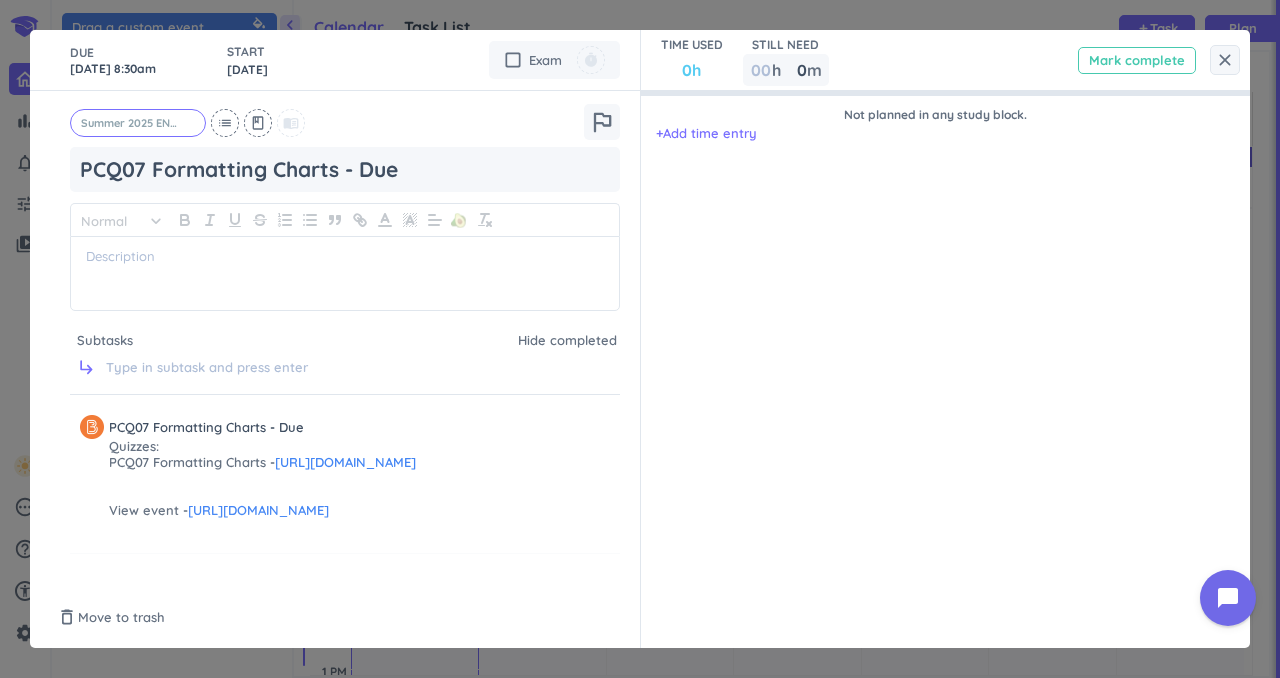 click on "Mark complete" at bounding box center (1137, 60) 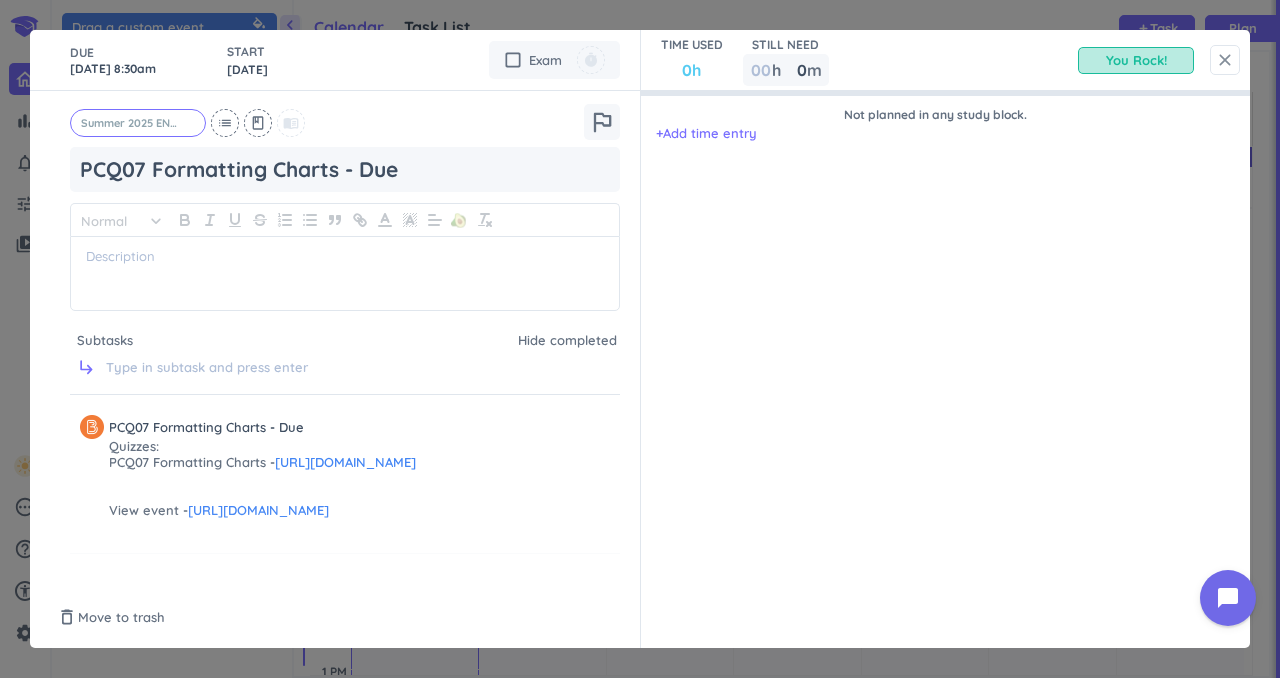 click on "close" at bounding box center [1225, 60] 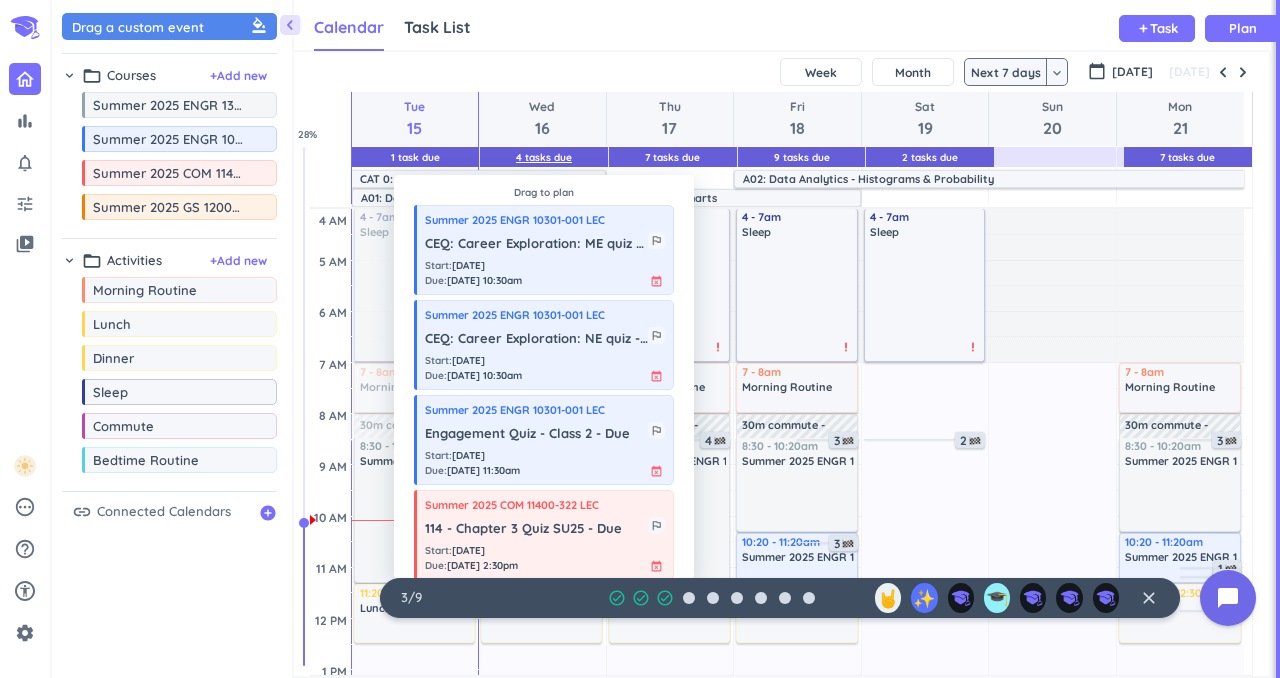 click on "4   Tasks   Due" at bounding box center [544, 157] 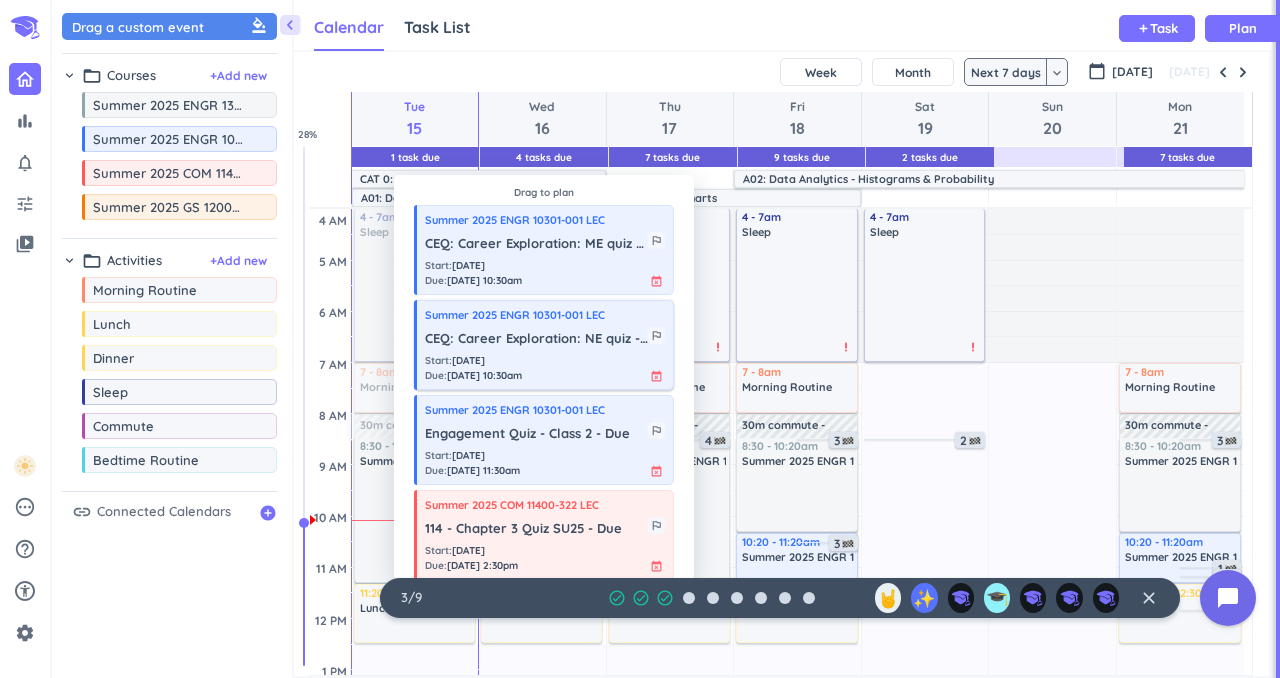 scroll, scrollTop: 20, scrollLeft: 0, axis: vertical 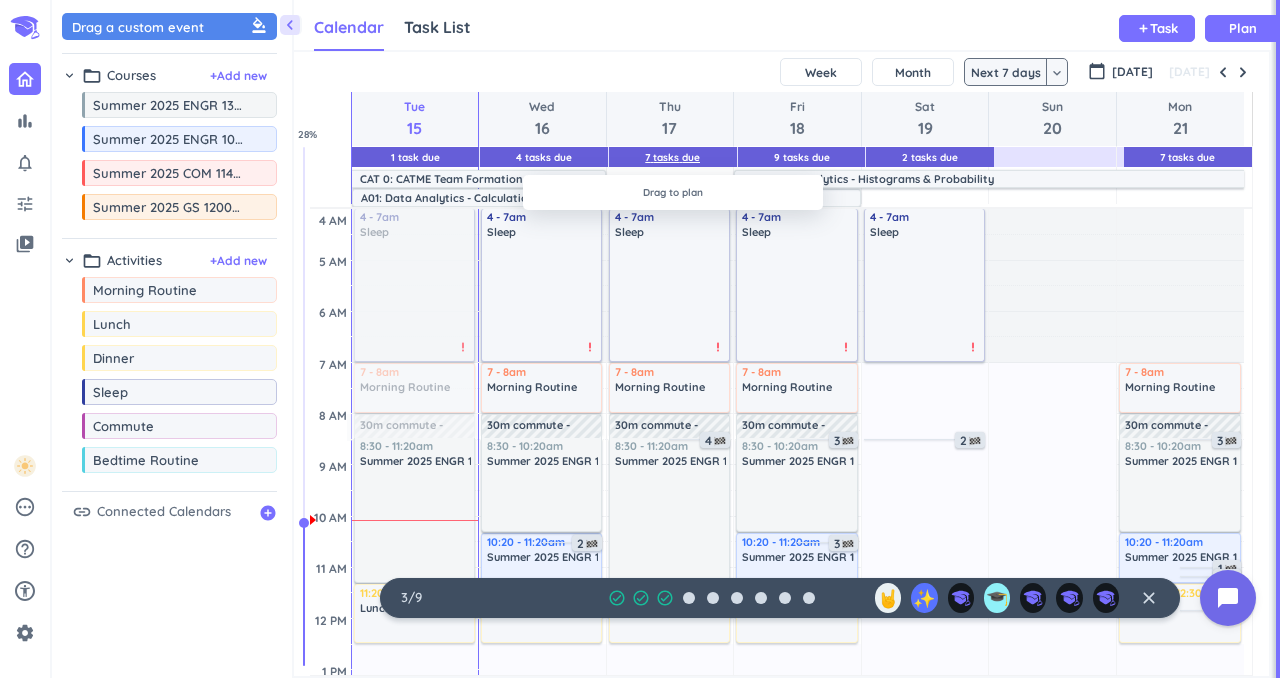 click on "7   Tasks   Due" at bounding box center [673, 157] 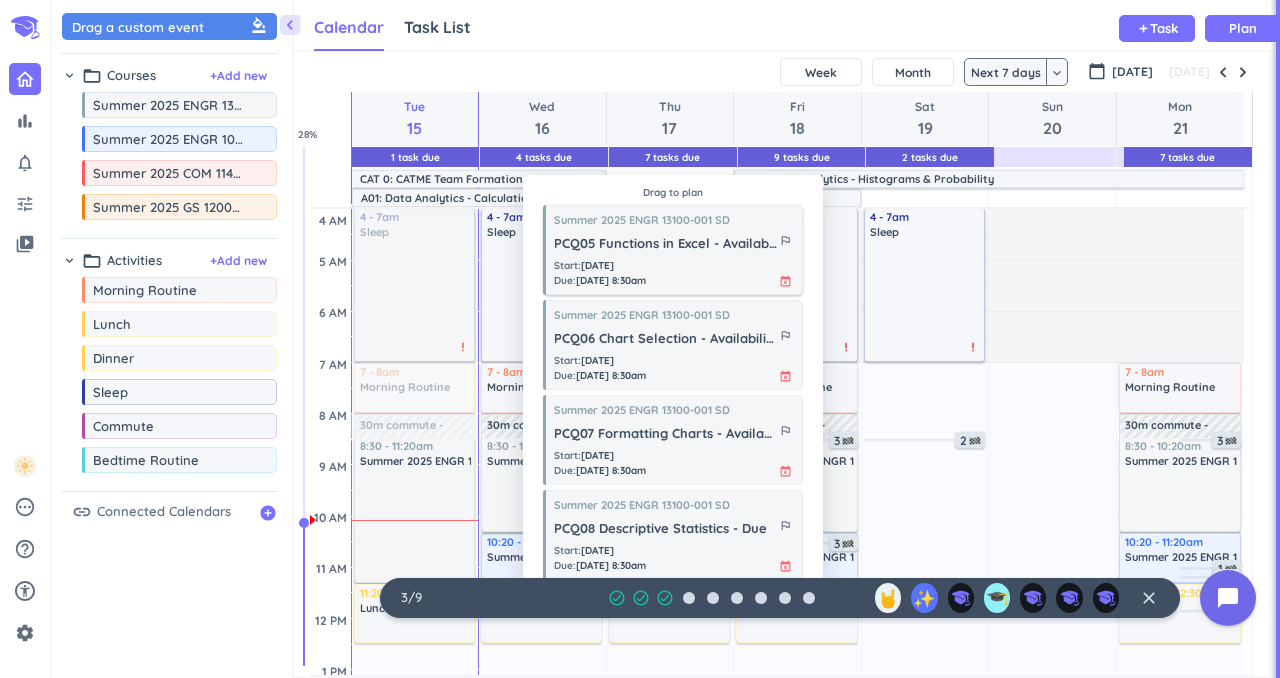 click on "Start :  [DATE] Due :  [DATE] 8:30am event_busy" at bounding box center (674, 273) 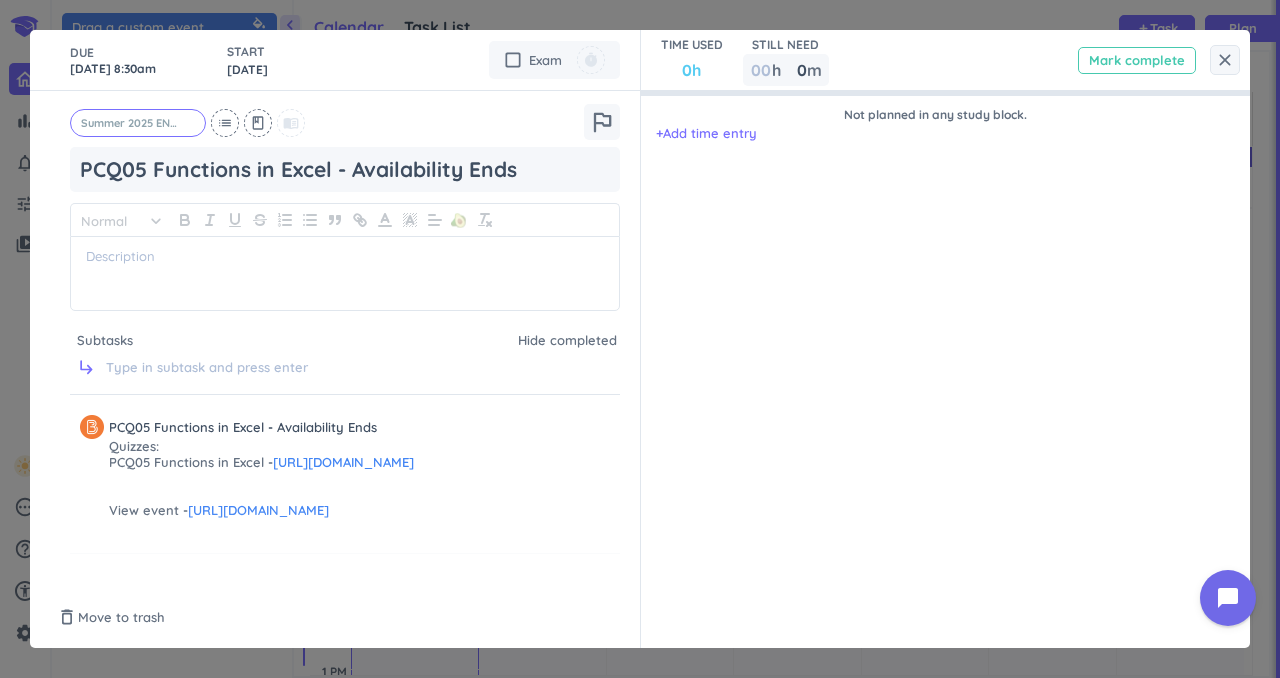 click on "Mark complete" at bounding box center (1137, 60) 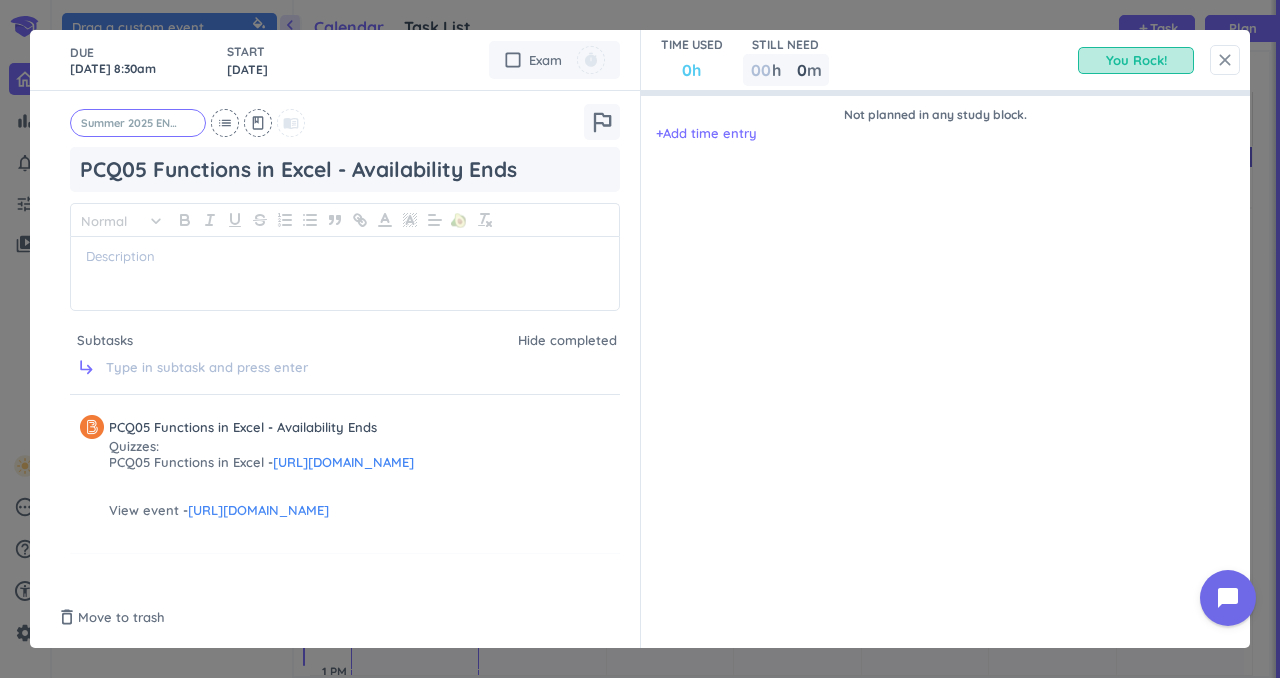 click on "close" at bounding box center [1225, 60] 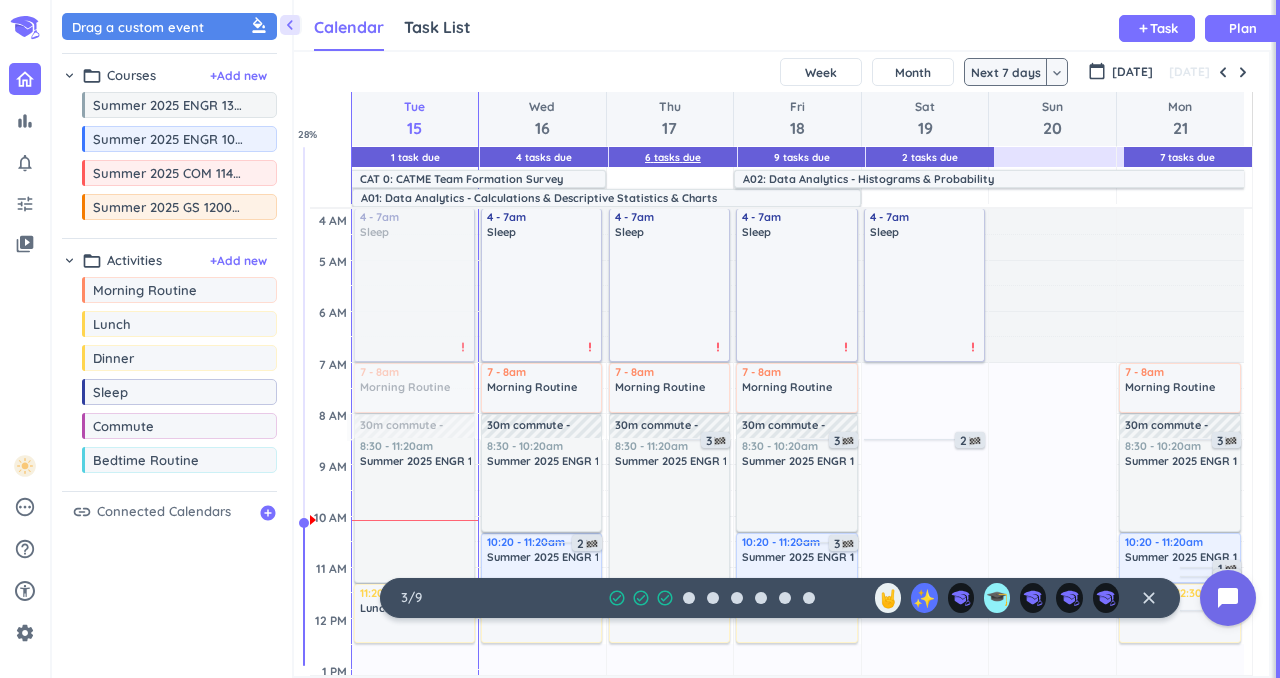 click on "6   Tasks   Due" at bounding box center (673, 157) 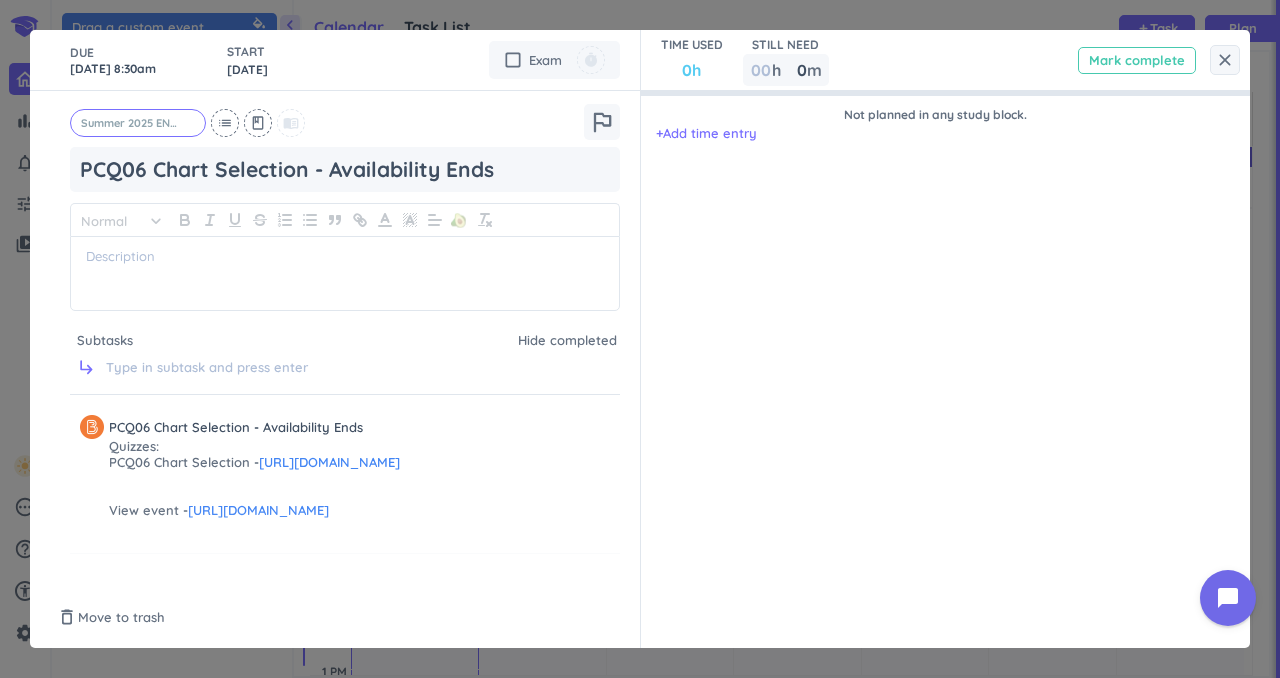 click on "Mark complete" at bounding box center [1137, 60] 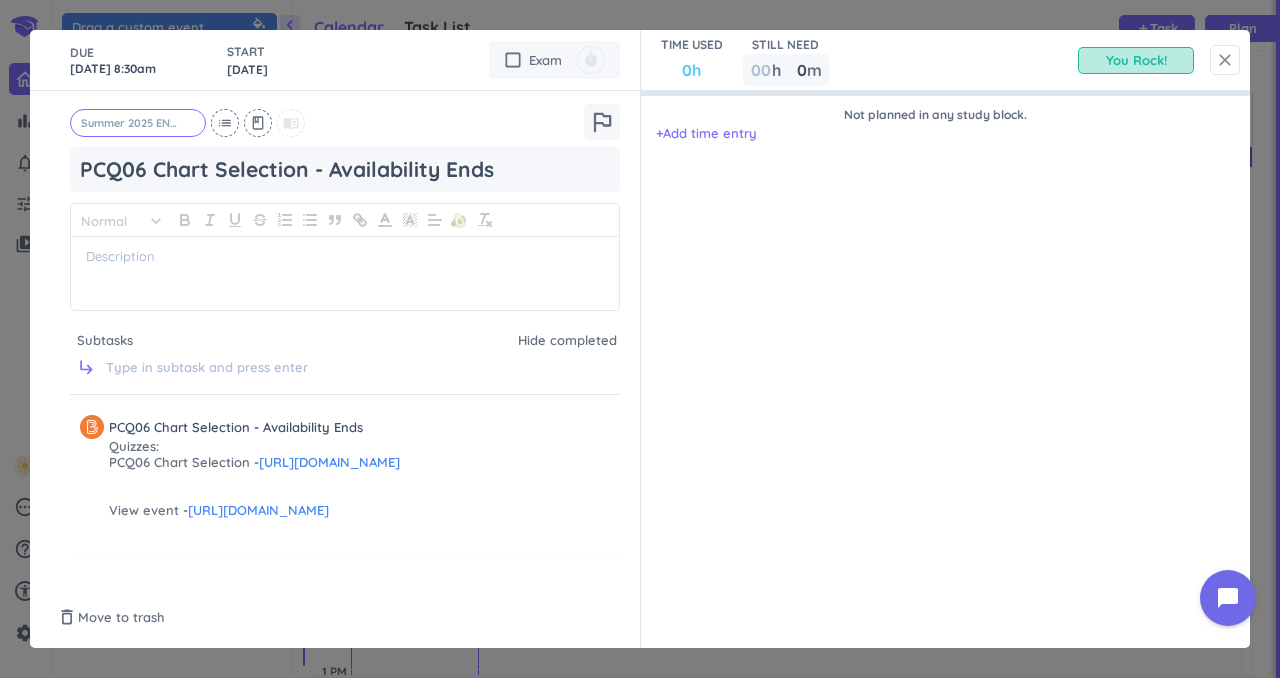 click on "close" at bounding box center [1225, 60] 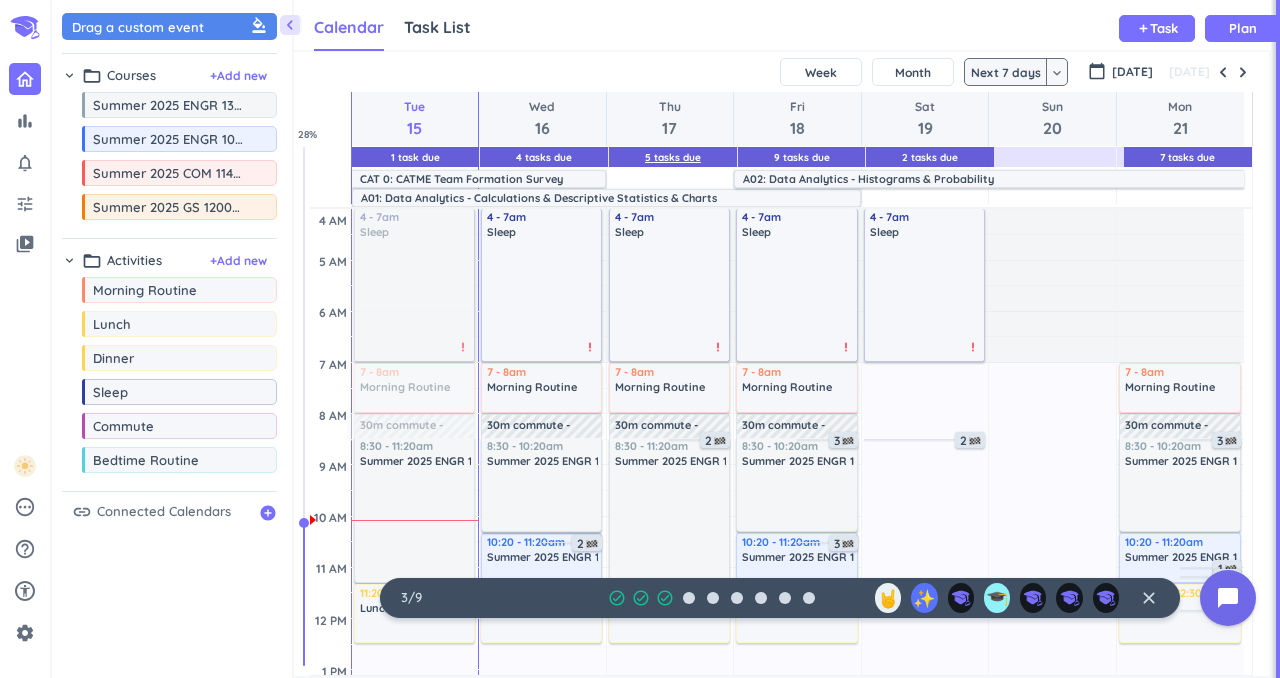 click on "5   Tasks   Due" at bounding box center [673, 157] 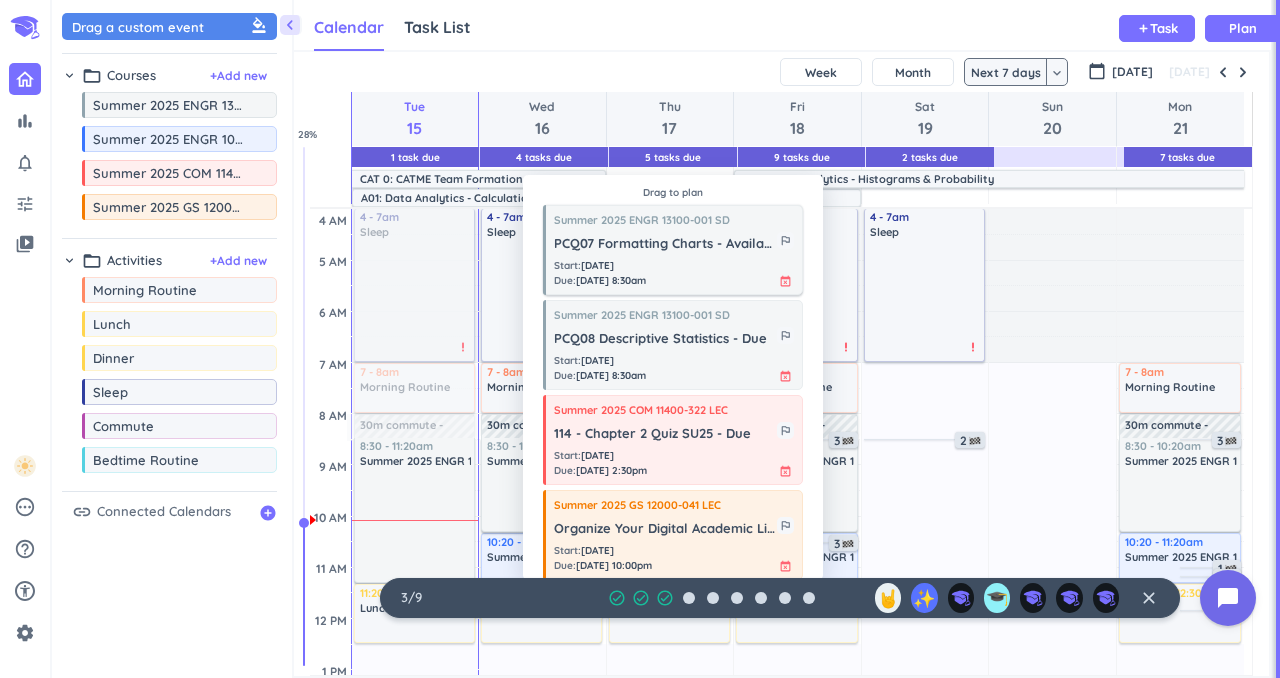 click on "Start :  [DATE] Due :  [DATE] 8:30am event_busy" at bounding box center [674, 273] 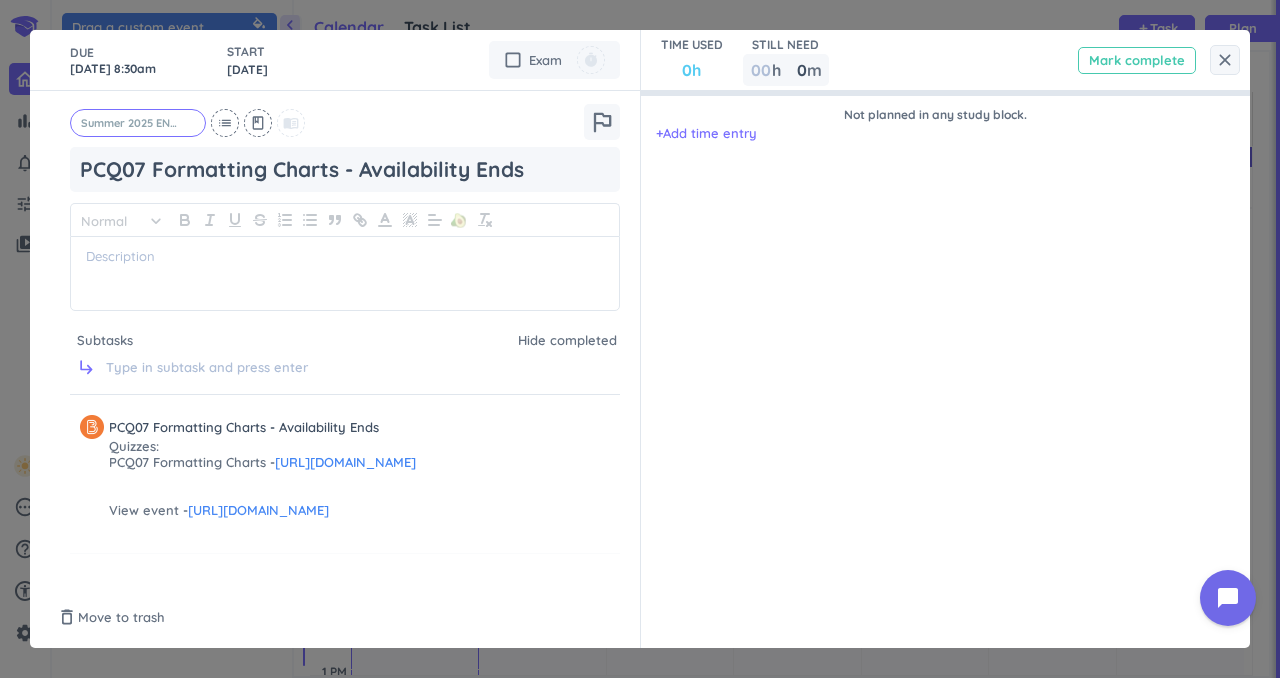 click on "Mark complete" at bounding box center (1137, 60) 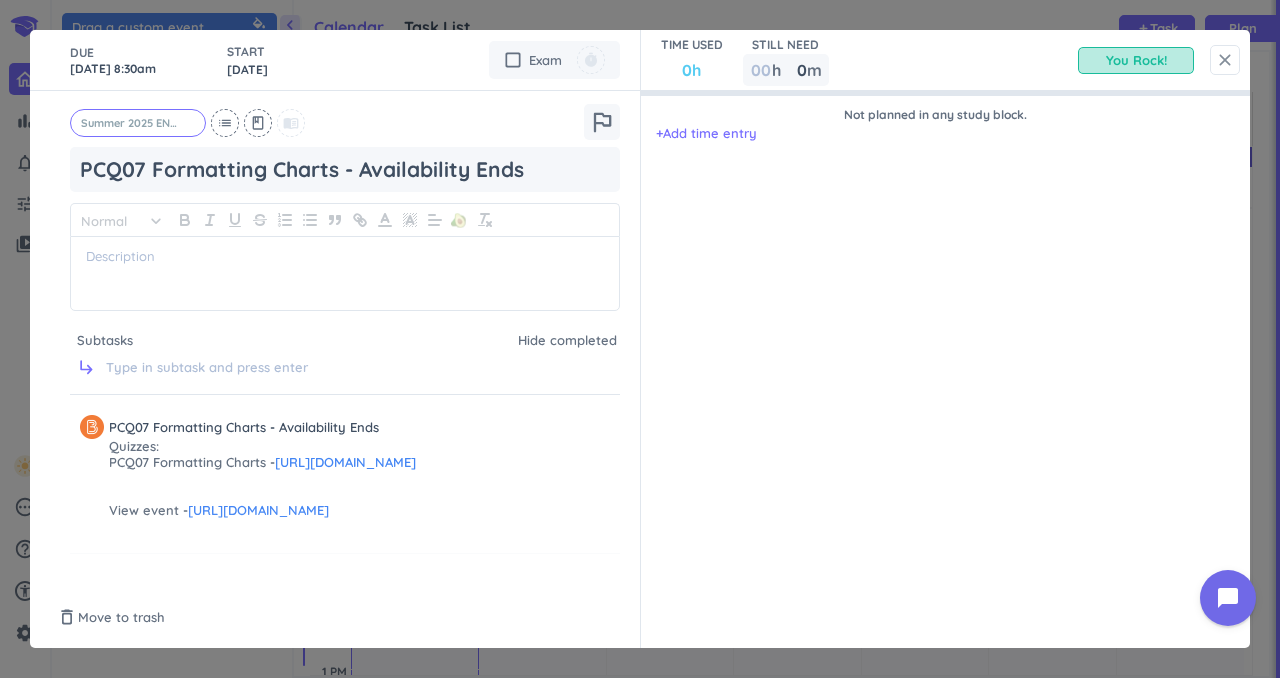 click on "close" at bounding box center [1225, 60] 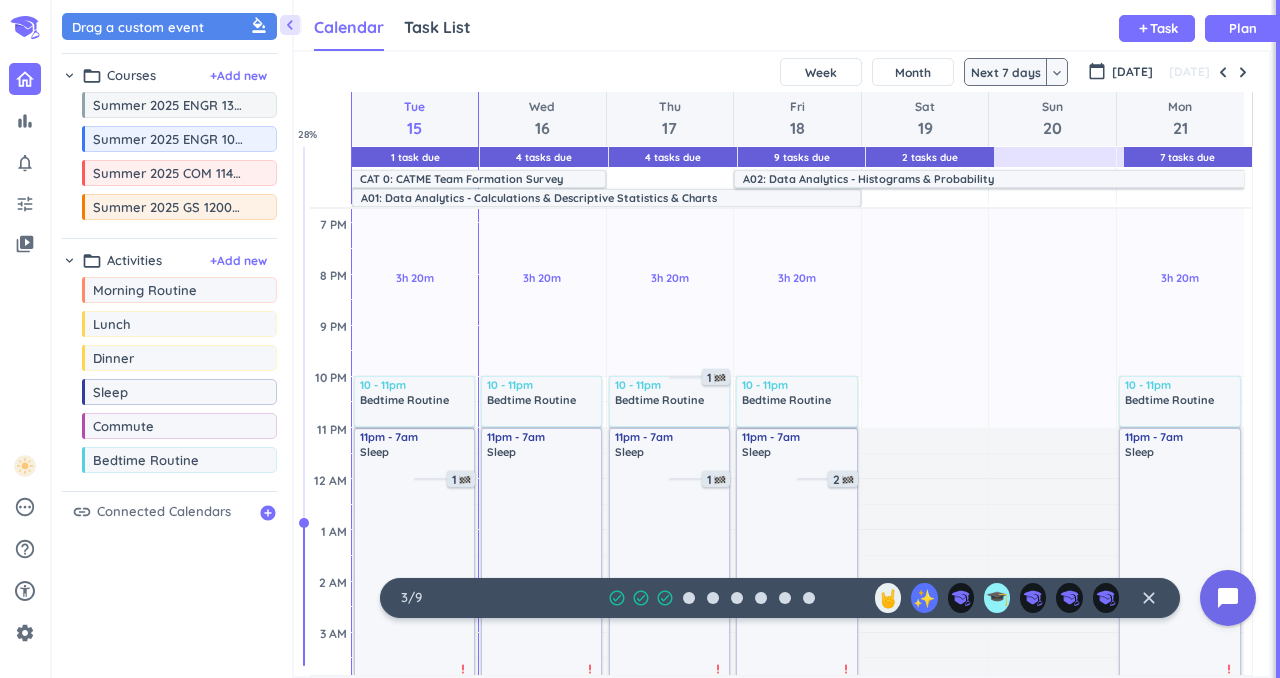 scroll, scrollTop: 762, scrollLeft: 0, axis: vertical 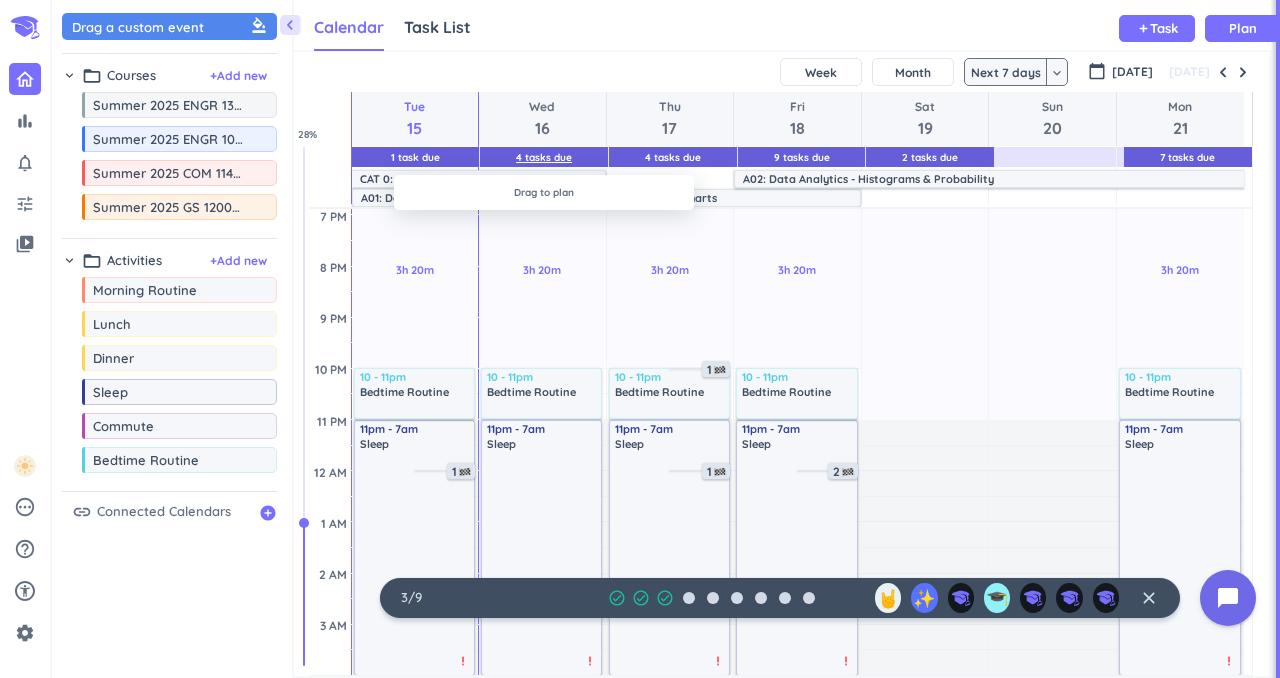 click on "4   Tasks   Due" at bounding box center [544, 157] 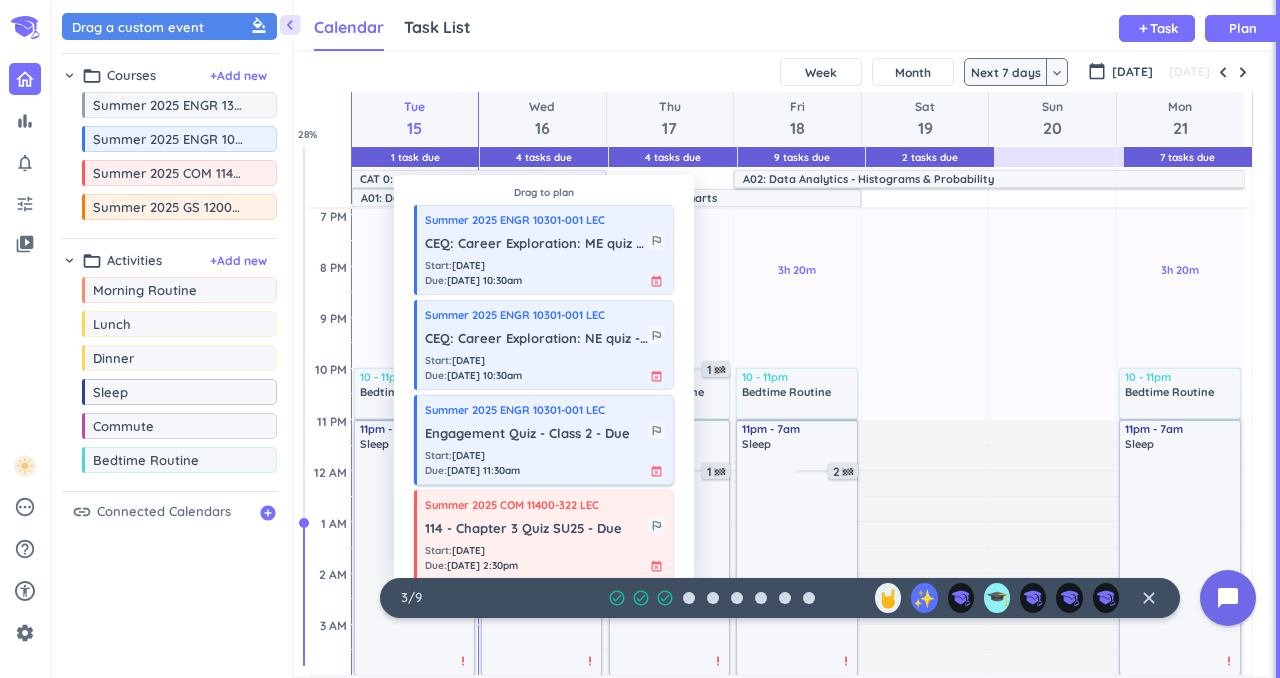 scroll, scrollTop: 20, scrollLeft: 7, axis: both 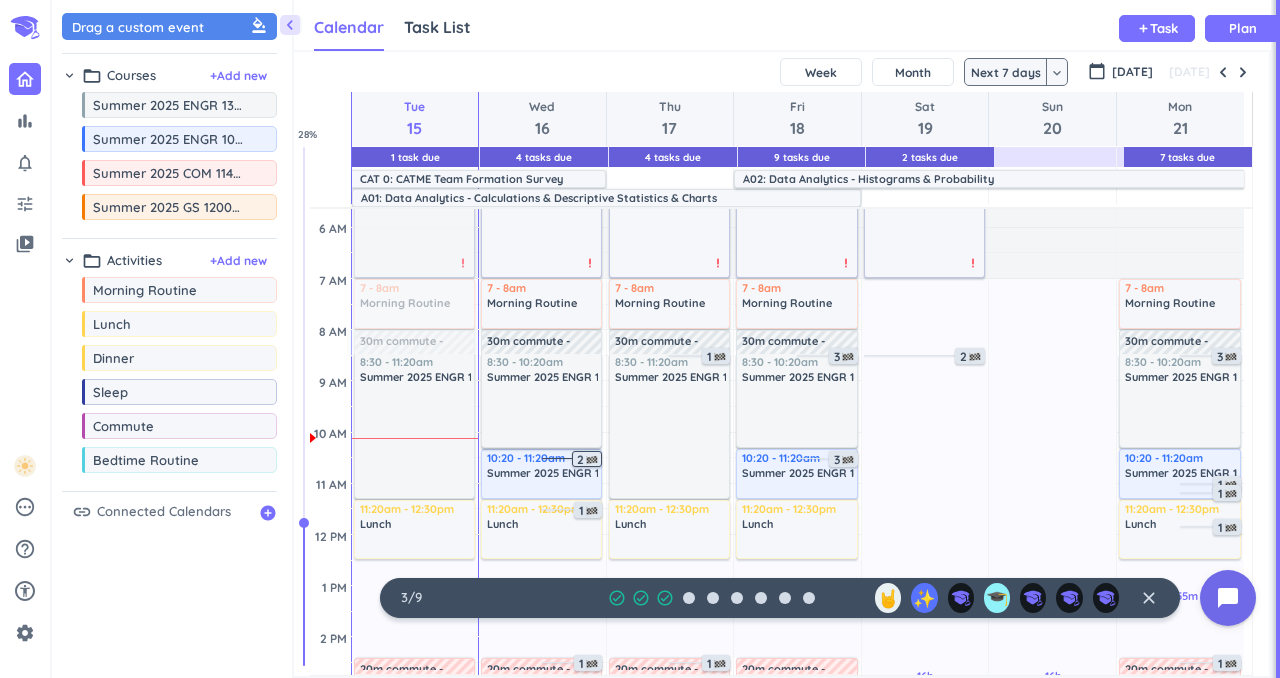 click on "2" at bounding box center (589, 460) 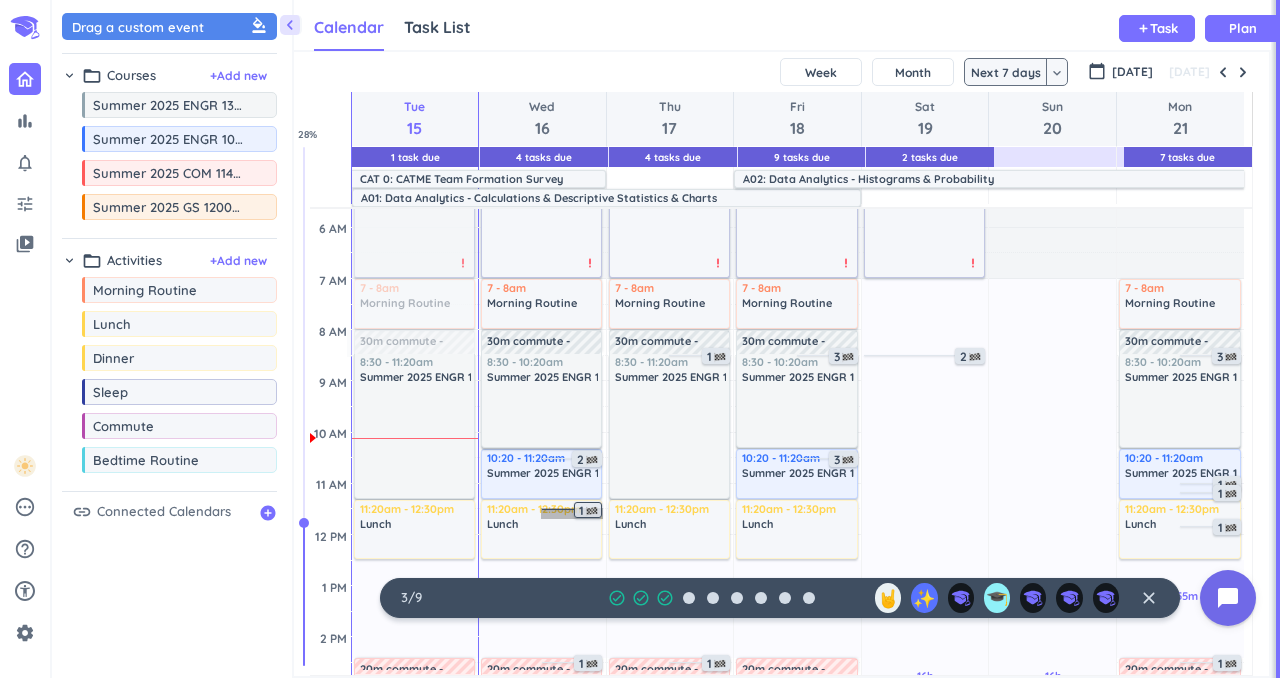 click on "1" at bounding box center [572, 513] 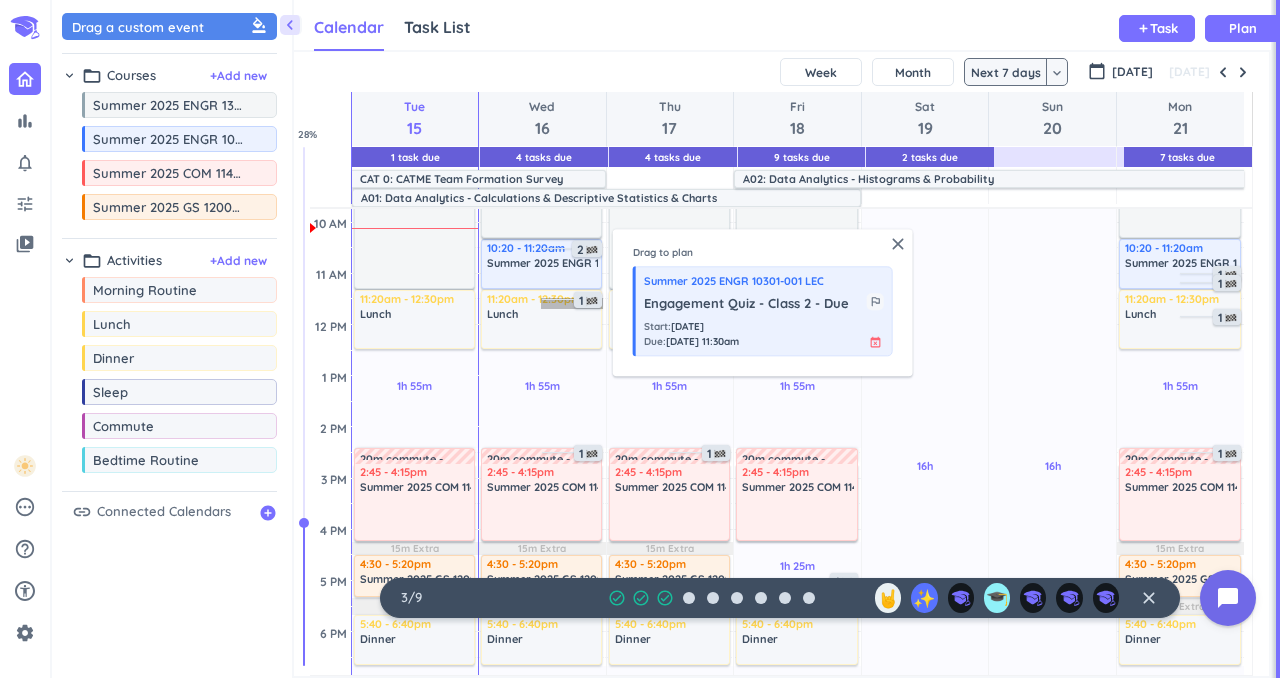 scroll, scrollTop: 294, scrollLeft: 0, axis: vertical 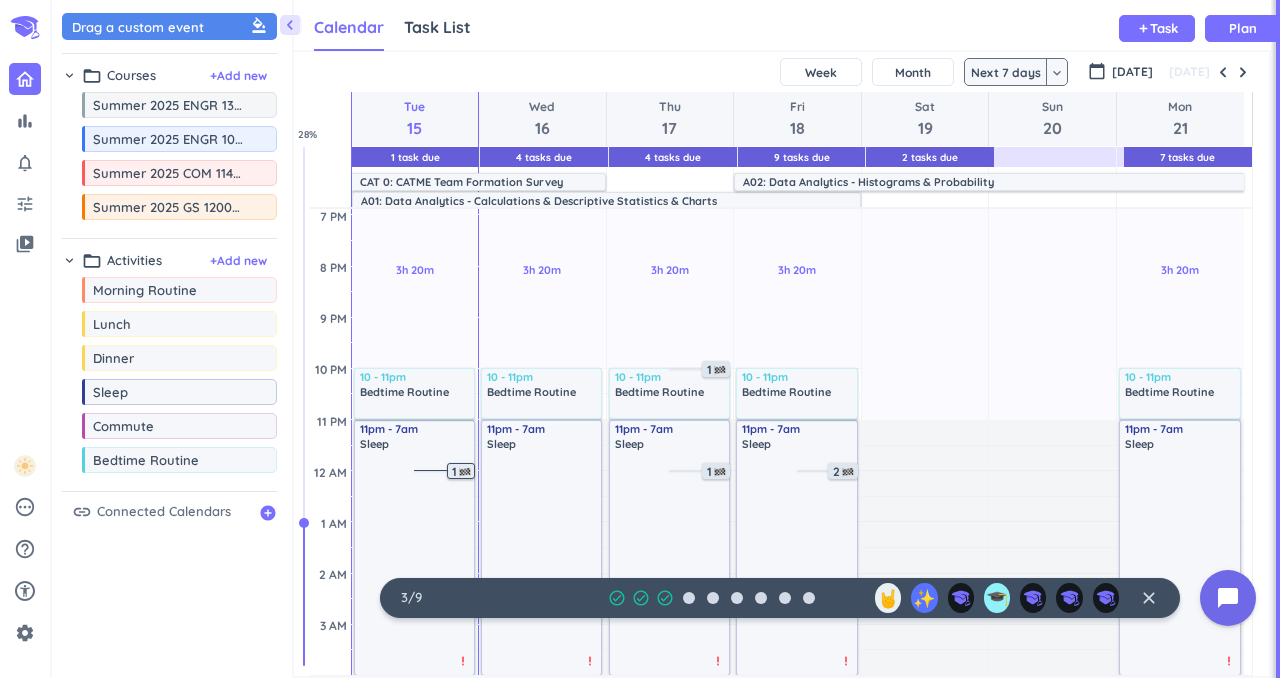 click at bounding box center [465, 472] 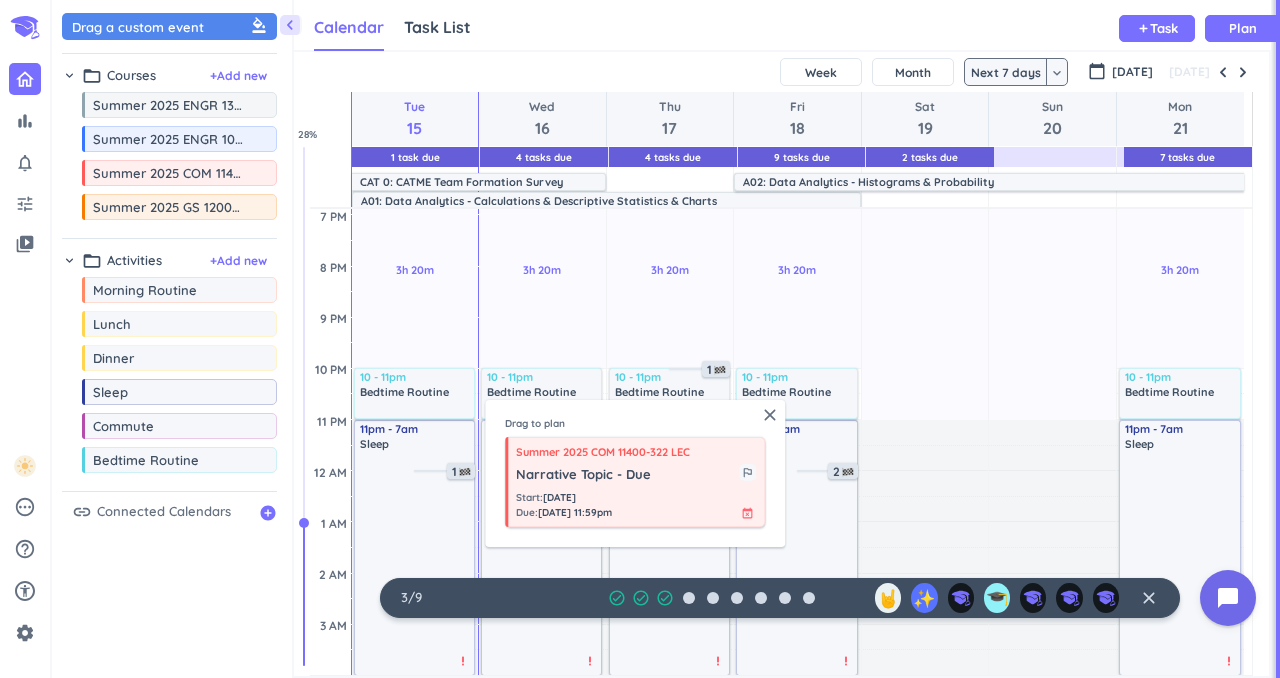 click on "[DATE]" at bounding box center (559, 497) 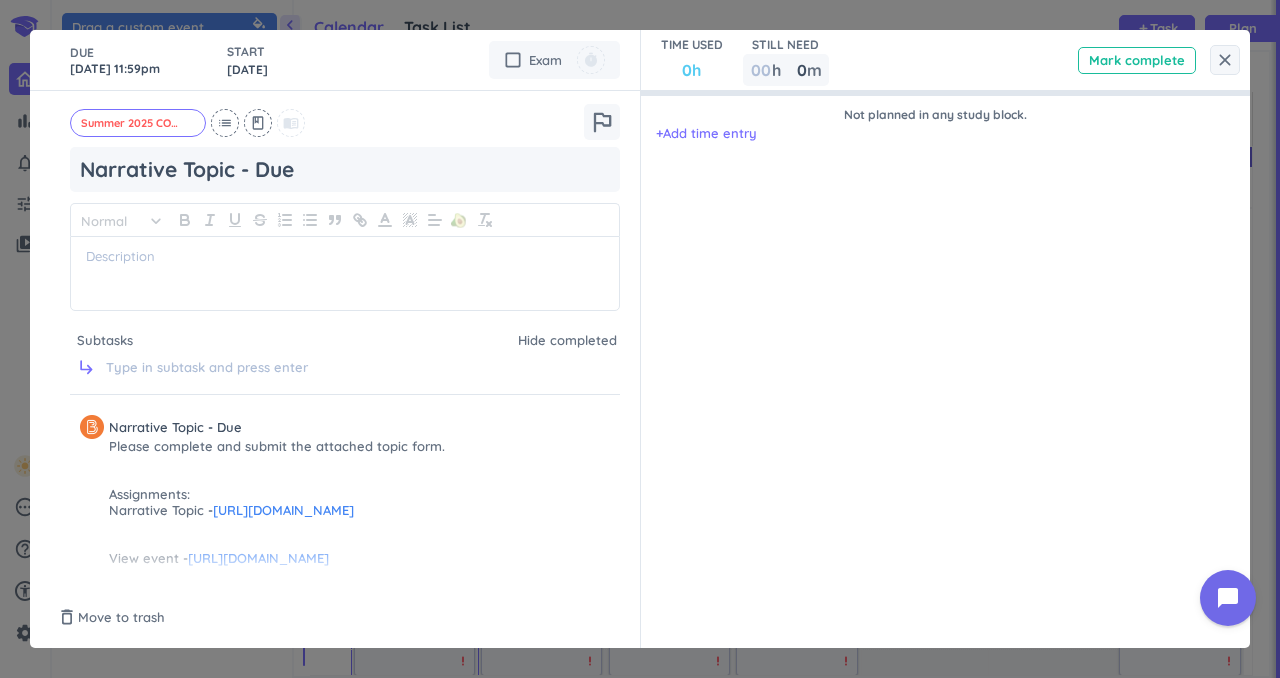 click on "https://purdue.brightspace.com/d2l/lms/dropbox/user/folder_submit_files.d2l?ou=1325084&db=1304280" at bounding box center [283, 510] 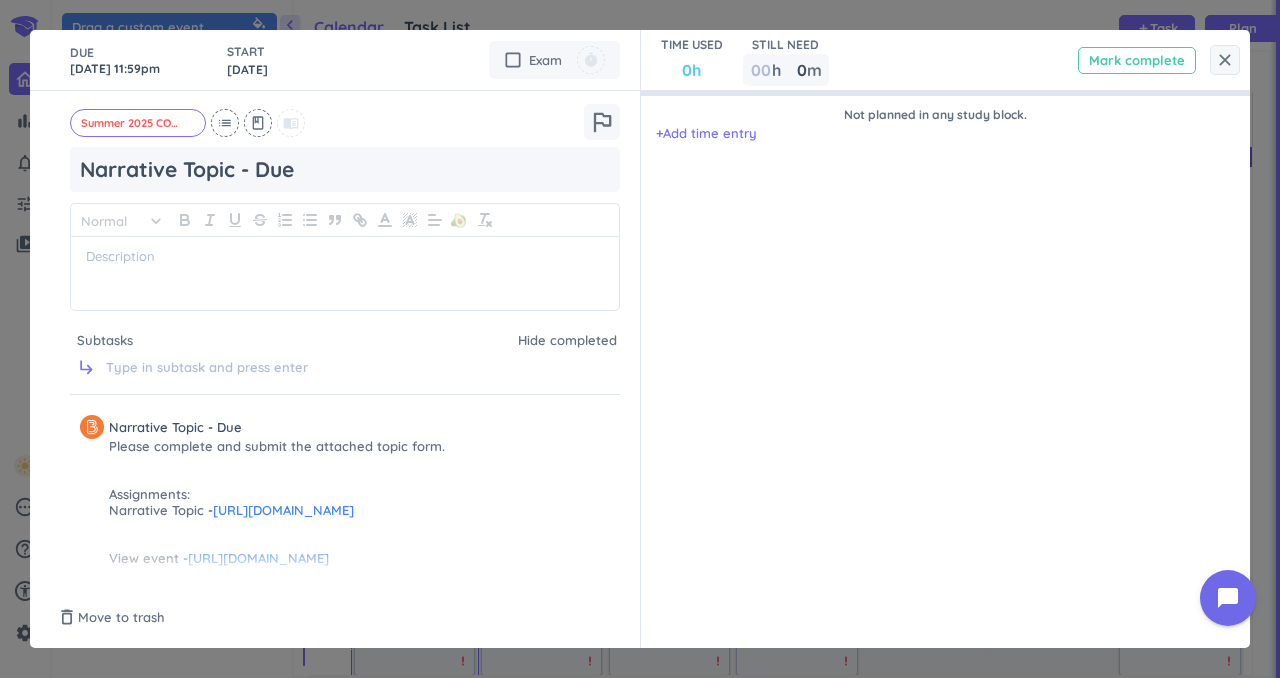 click on "Mark complete" at bounding box center (1137, 60) 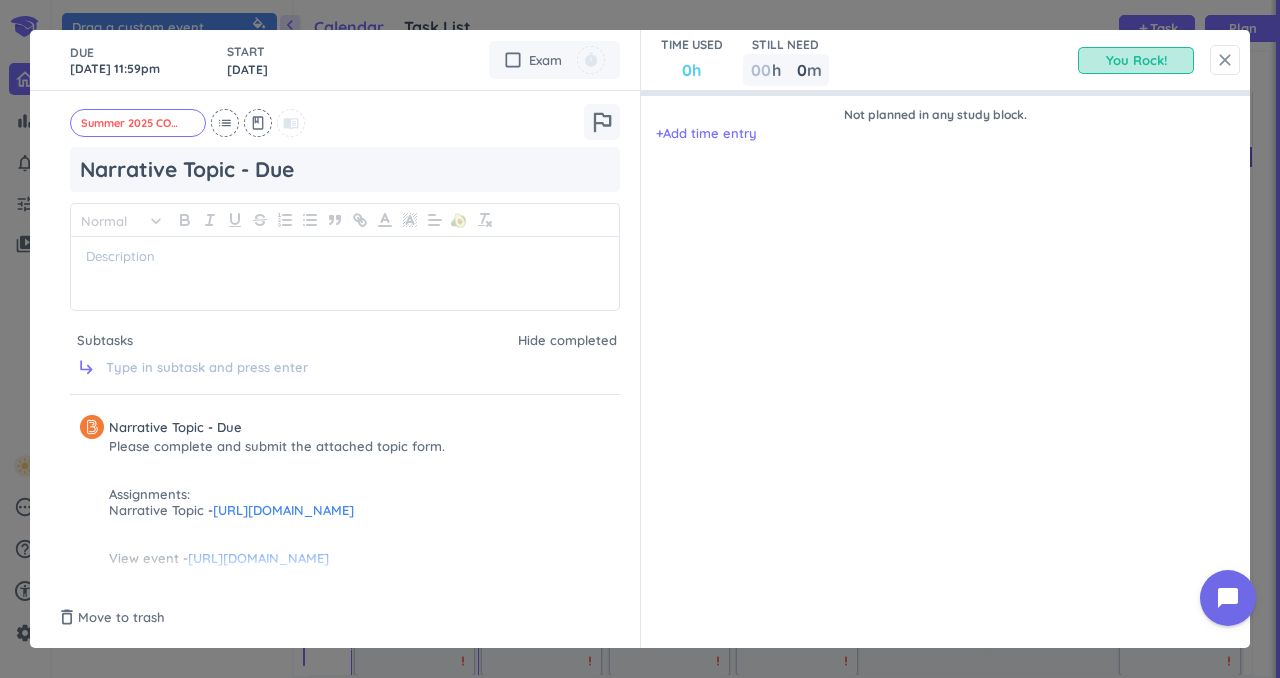 click on "close" at bounding box center (1225, 60) 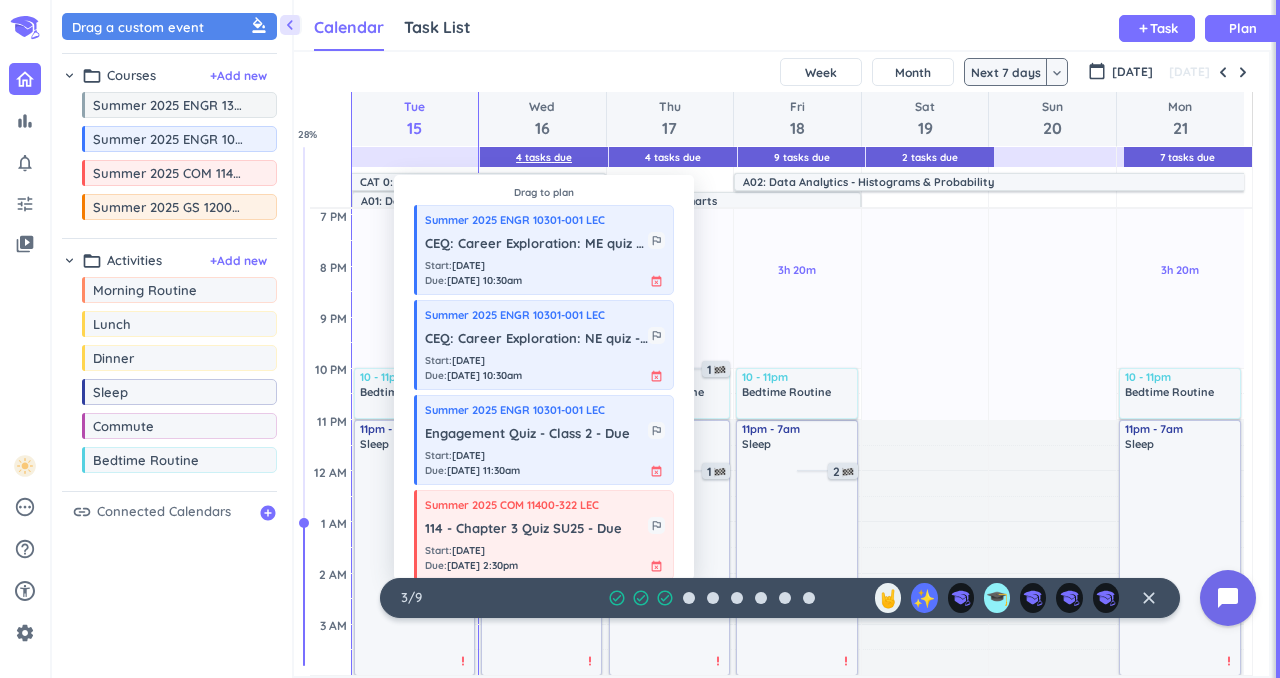 click on "4   Tasks   Due" at bounding box center (544, 157) 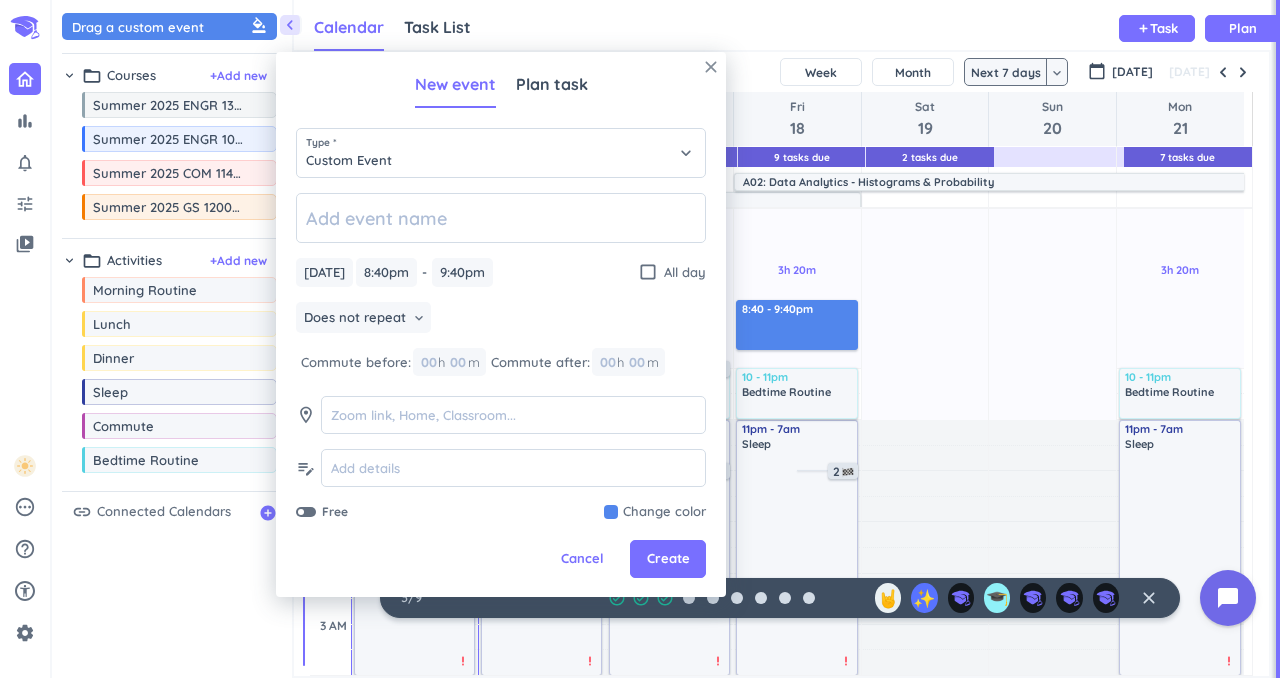 click on "close" at bounding box center [711, 67] 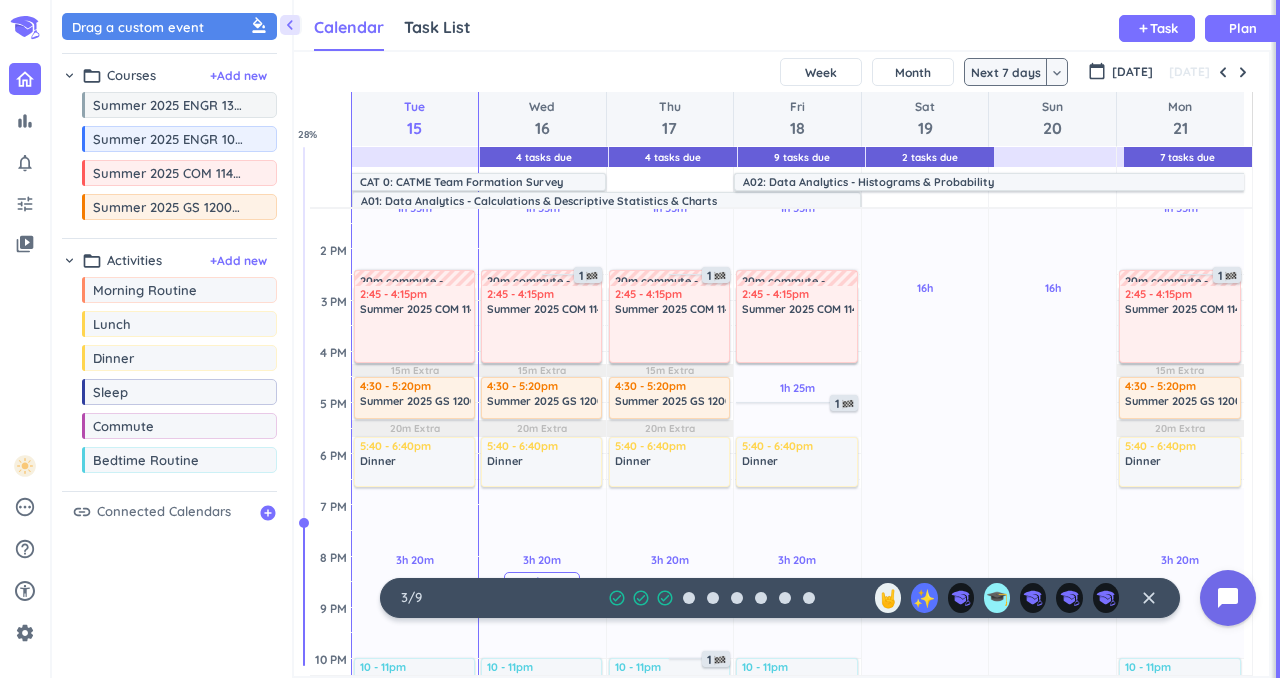 scroll, scrollTop: 468, scrollLeft: 0, axis: vertical 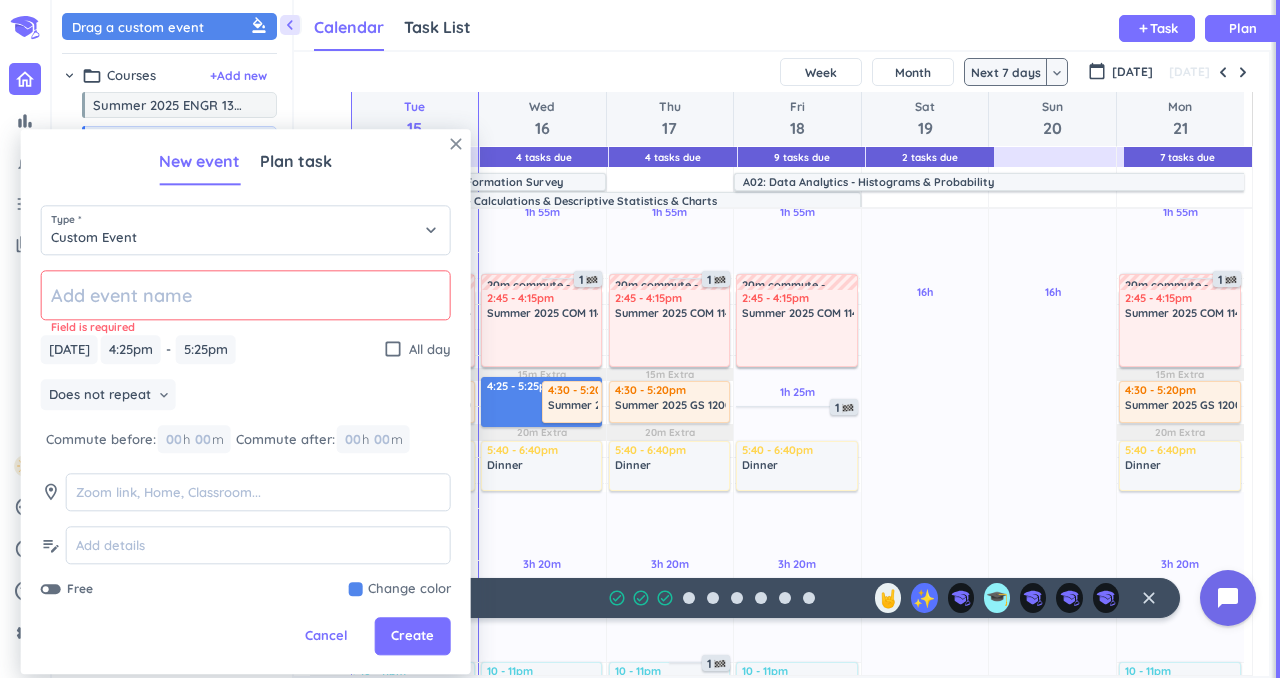 click on "close" at bounding box center (456, 144) 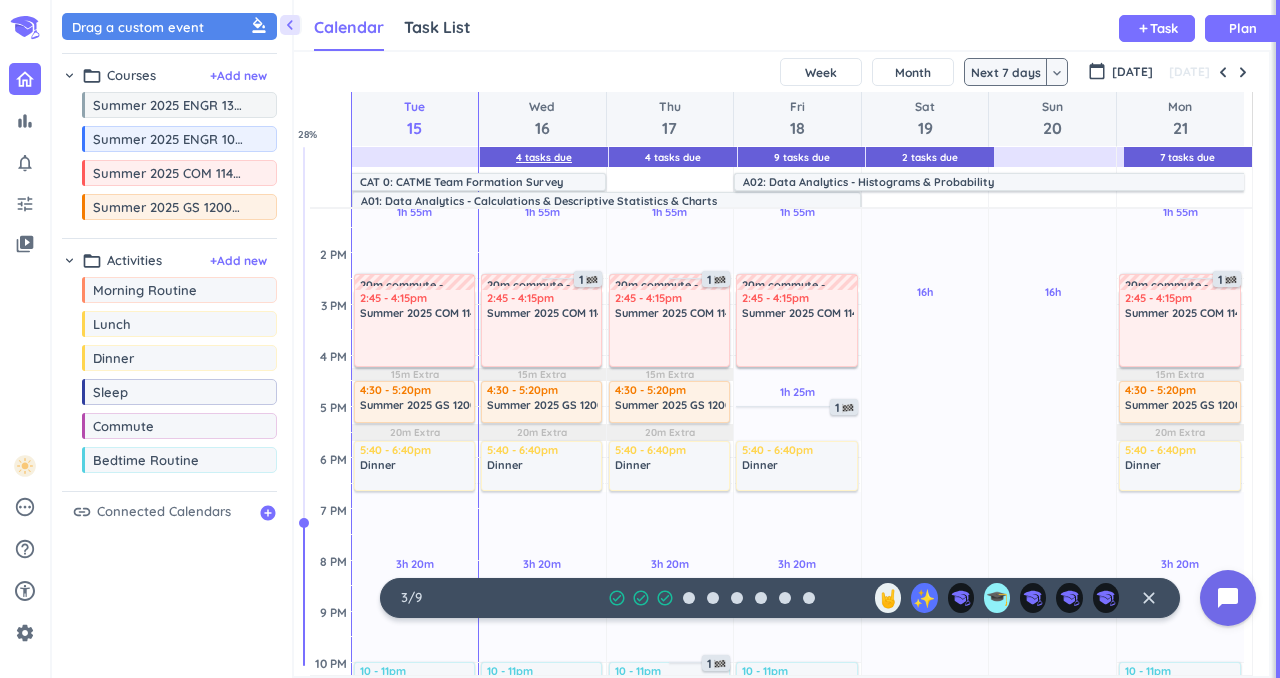 click on "4   Tasks   Due" at bounding box center (544, 157) 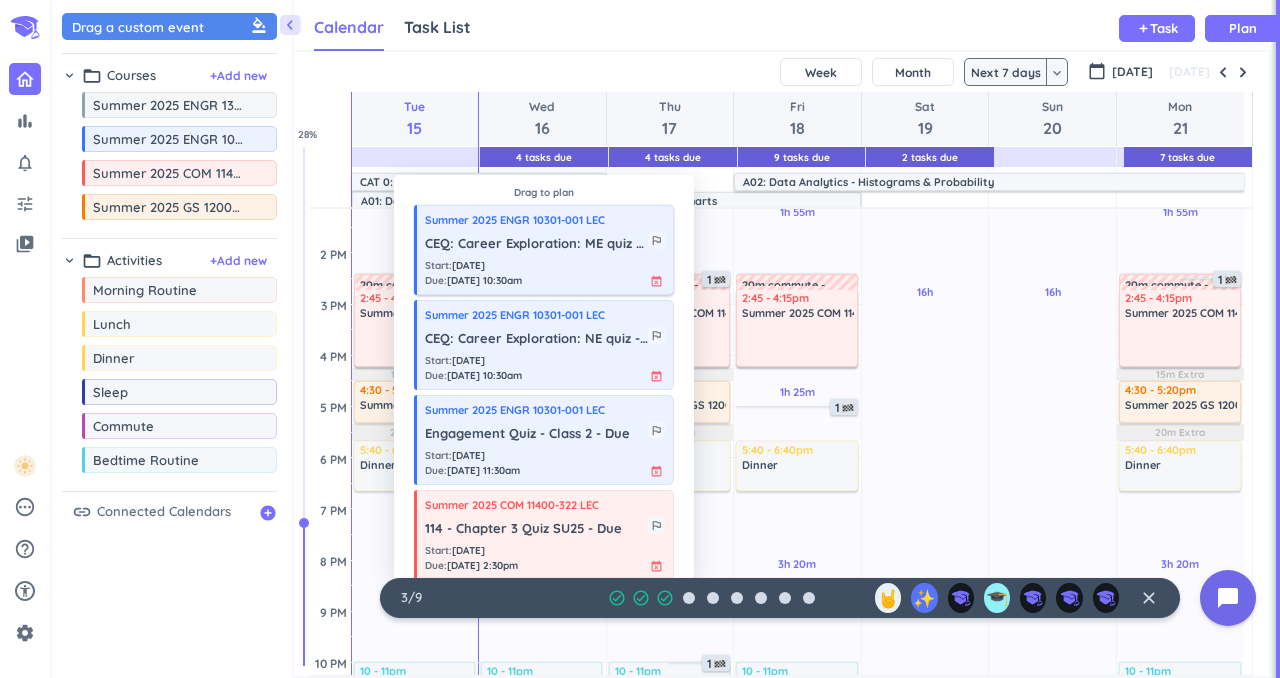 drag, startPoint x: 602, startPoint y: 253, endPoint x: 522, endPoint y: 254, distance: 80.00625 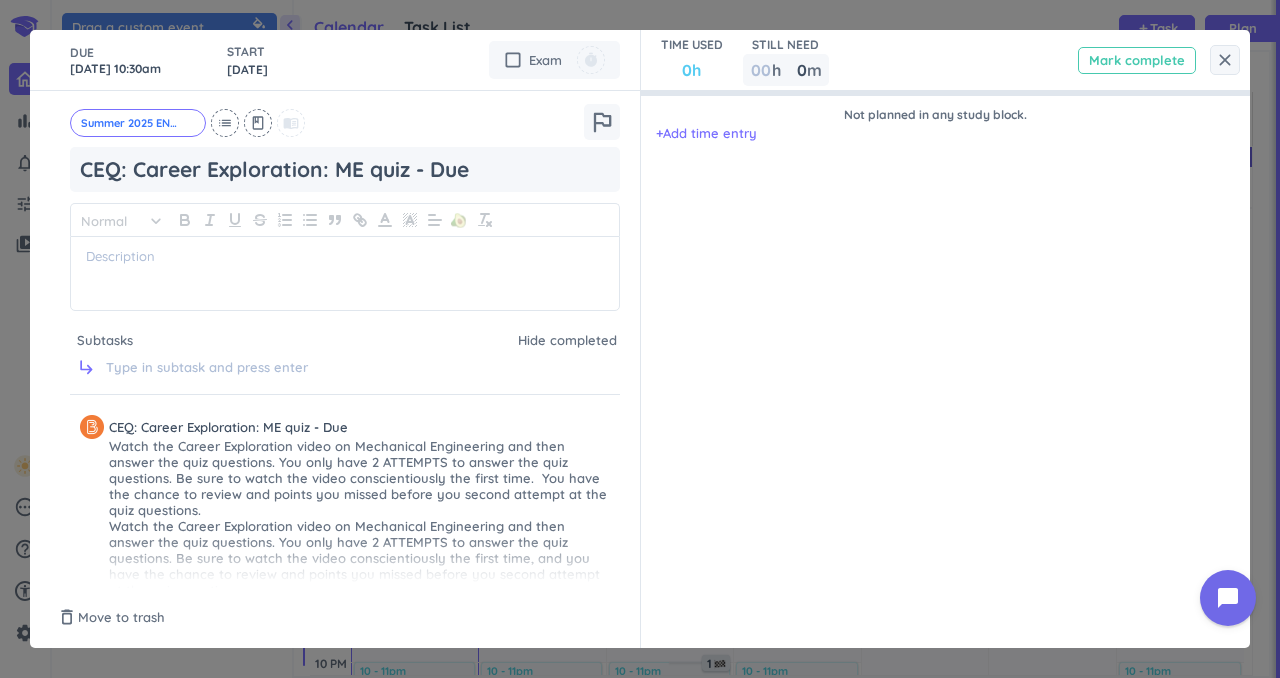 click on "Mark complete" at bounding box center (1137, 60) 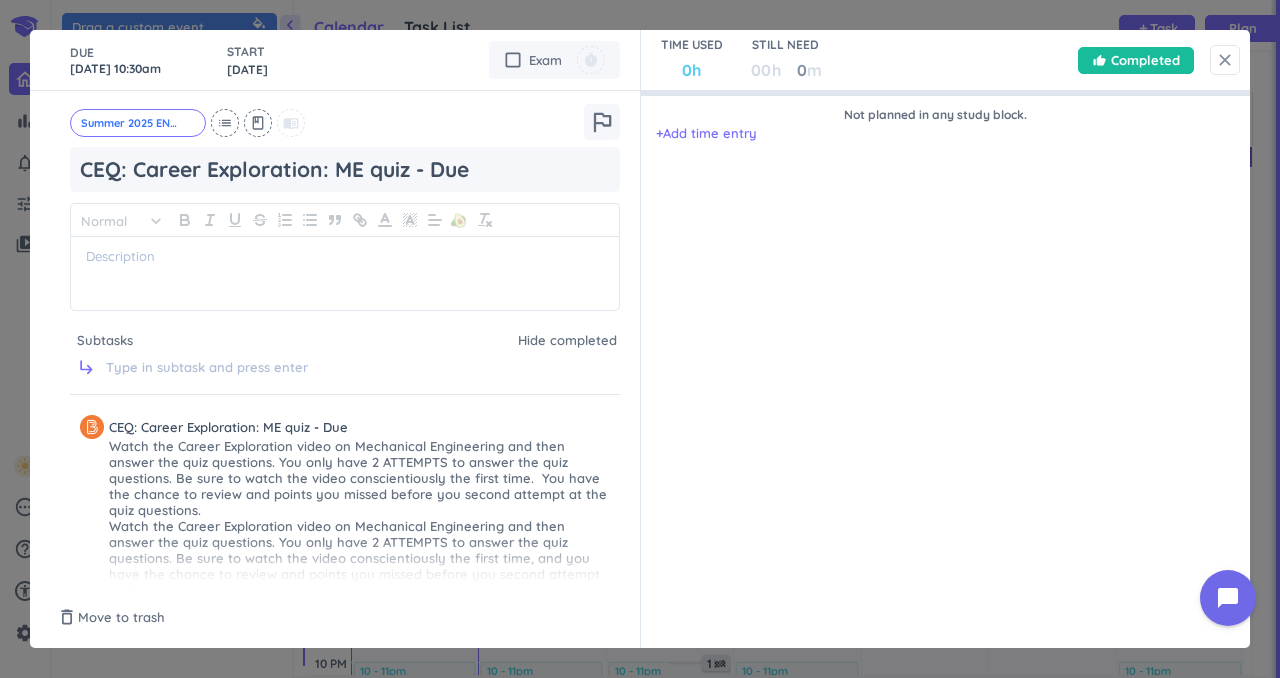 click on "close" at bounding box center (1225, 60) 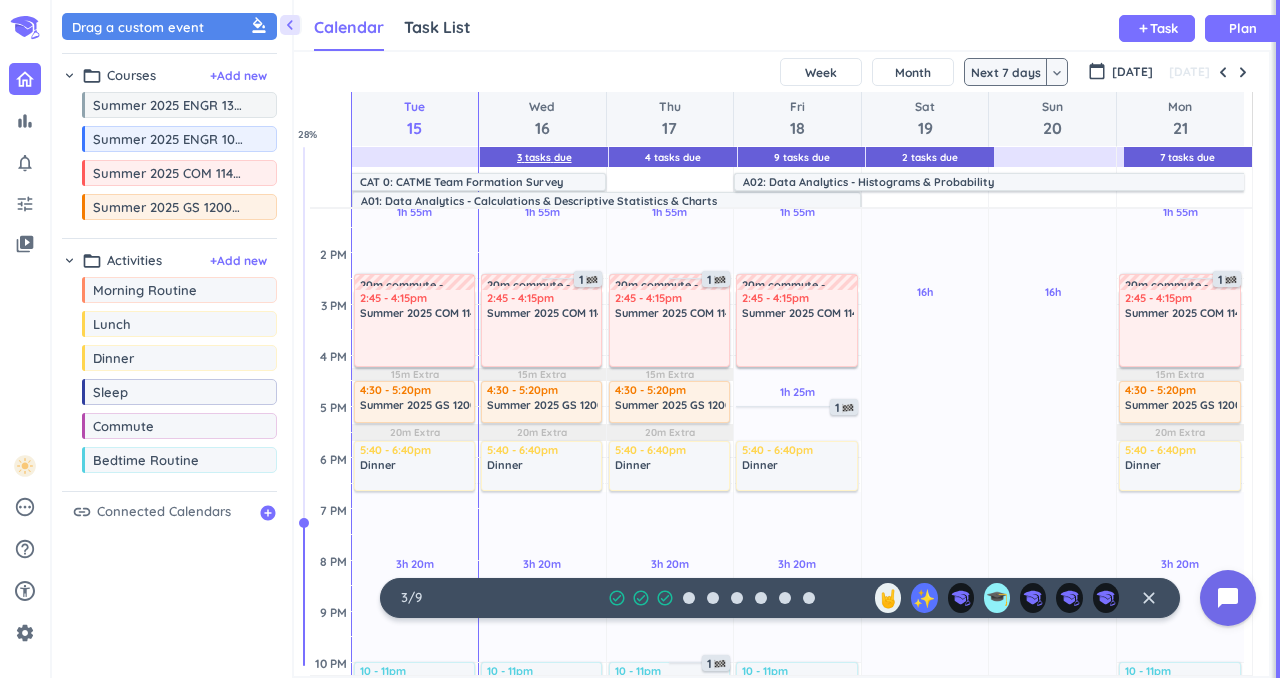 click on "3   Tasks   Due" at bounding box center [544, 157] 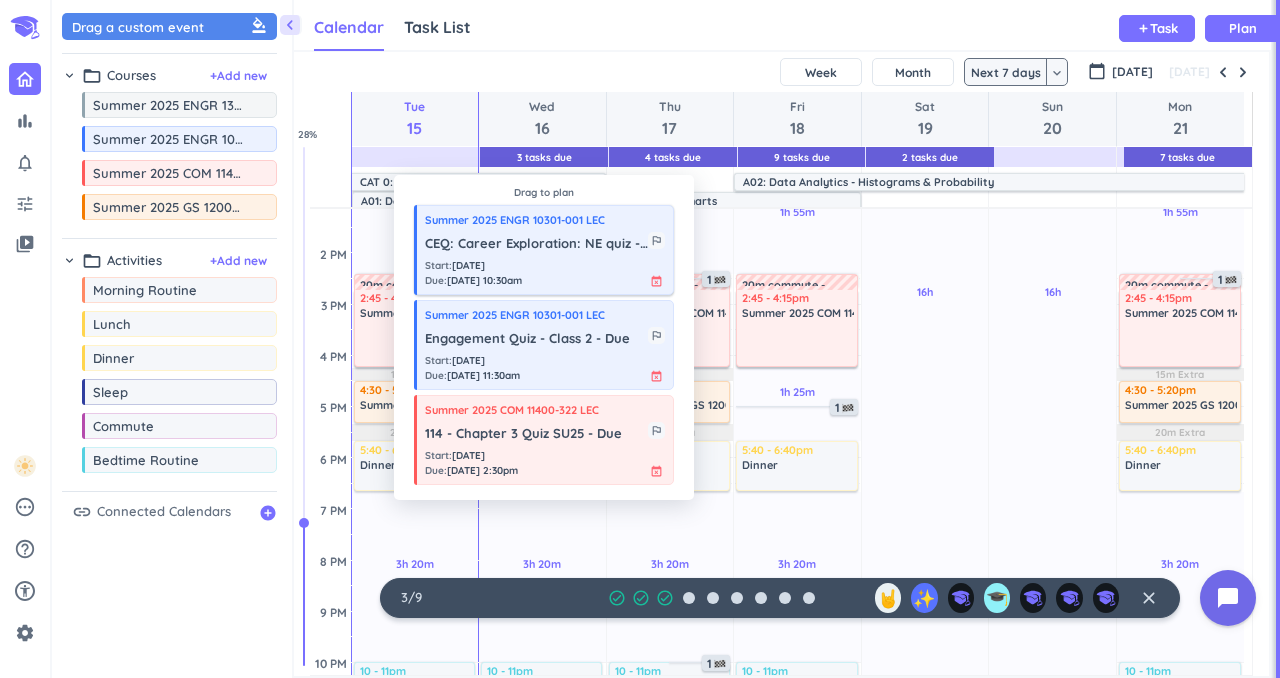 click on "Start :  Jul 13 Due :  Jul 16, 10:30am event_busy" at bounding box center [545, 273] 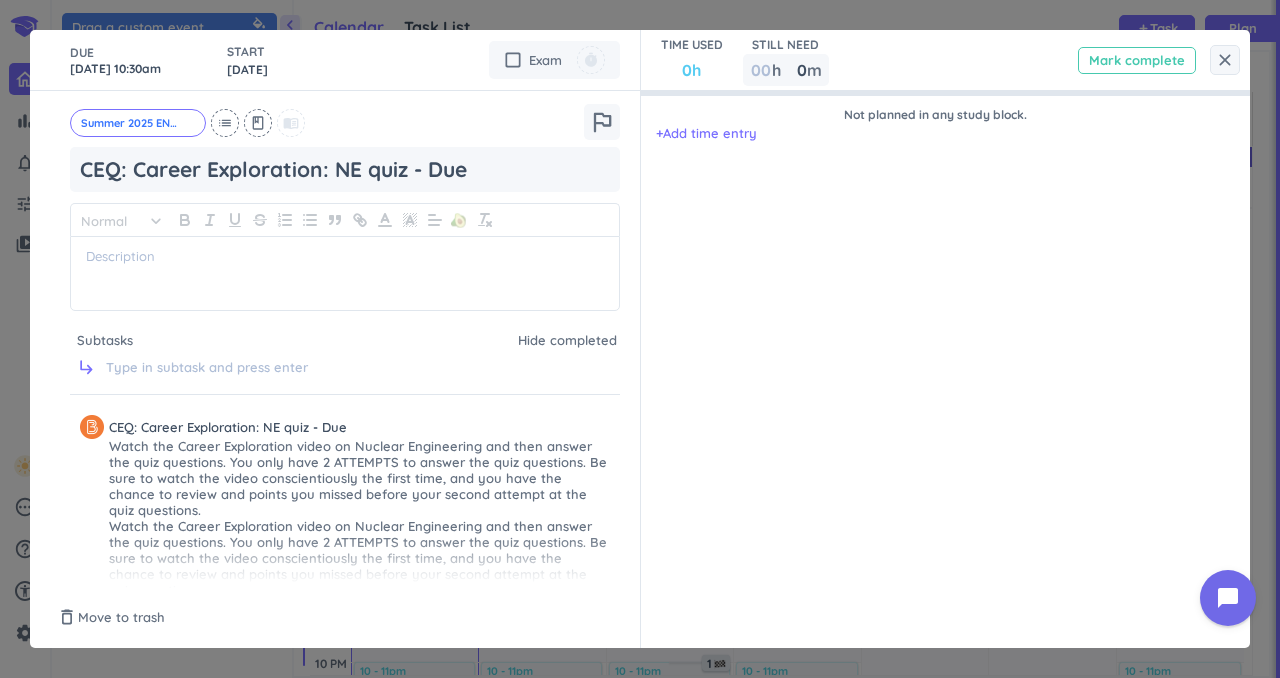 click on "Mark complete" at bounding box center [1137, 60] 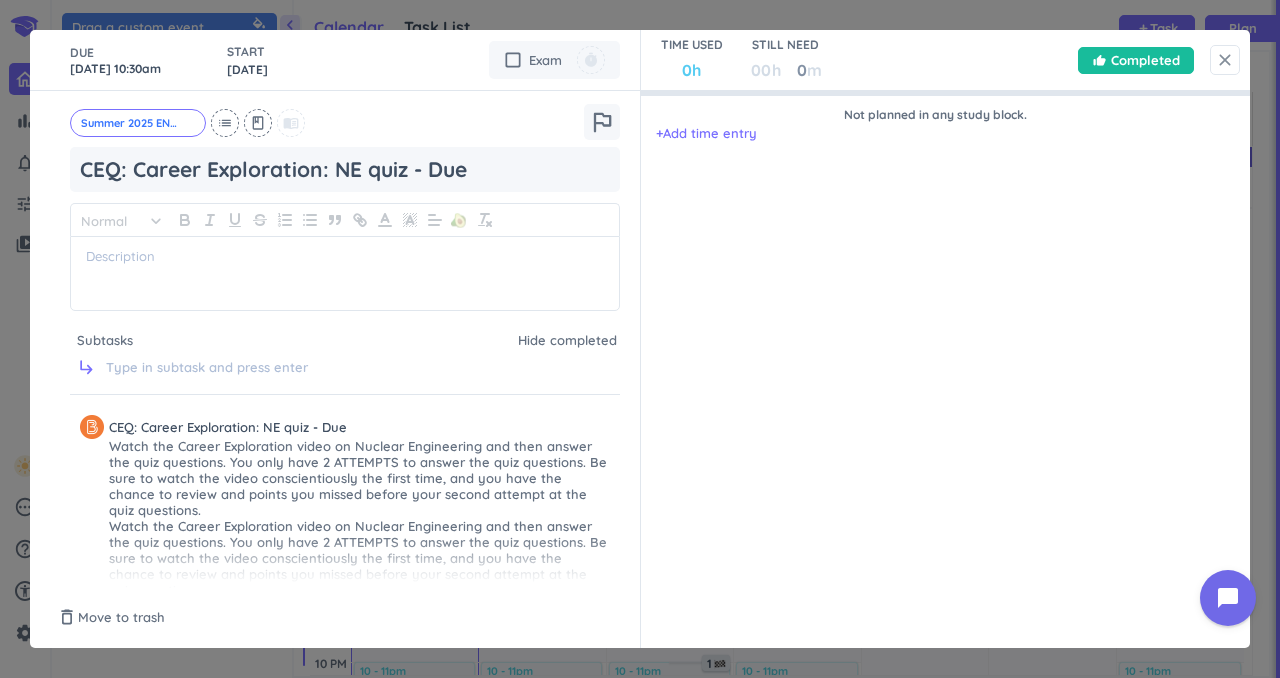 click on "close" at bounding box center (1225, 60) 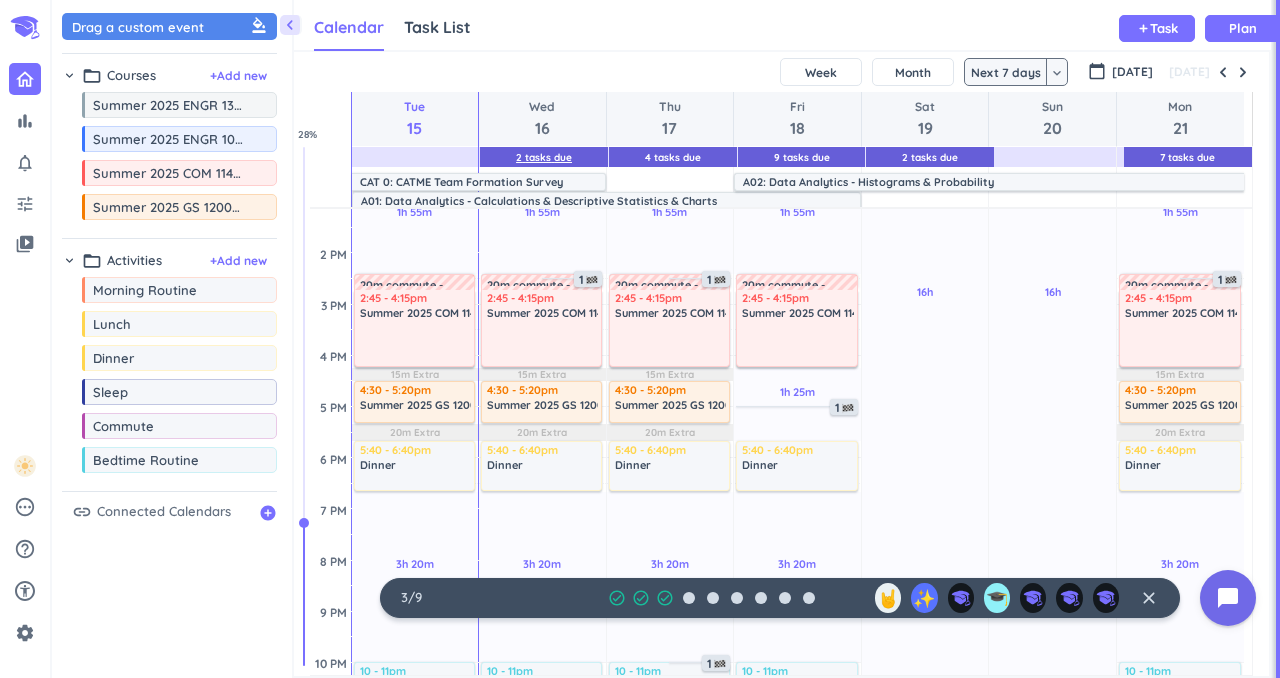 click on "2   Tasks   Due" at bounding box center [544, 157] 